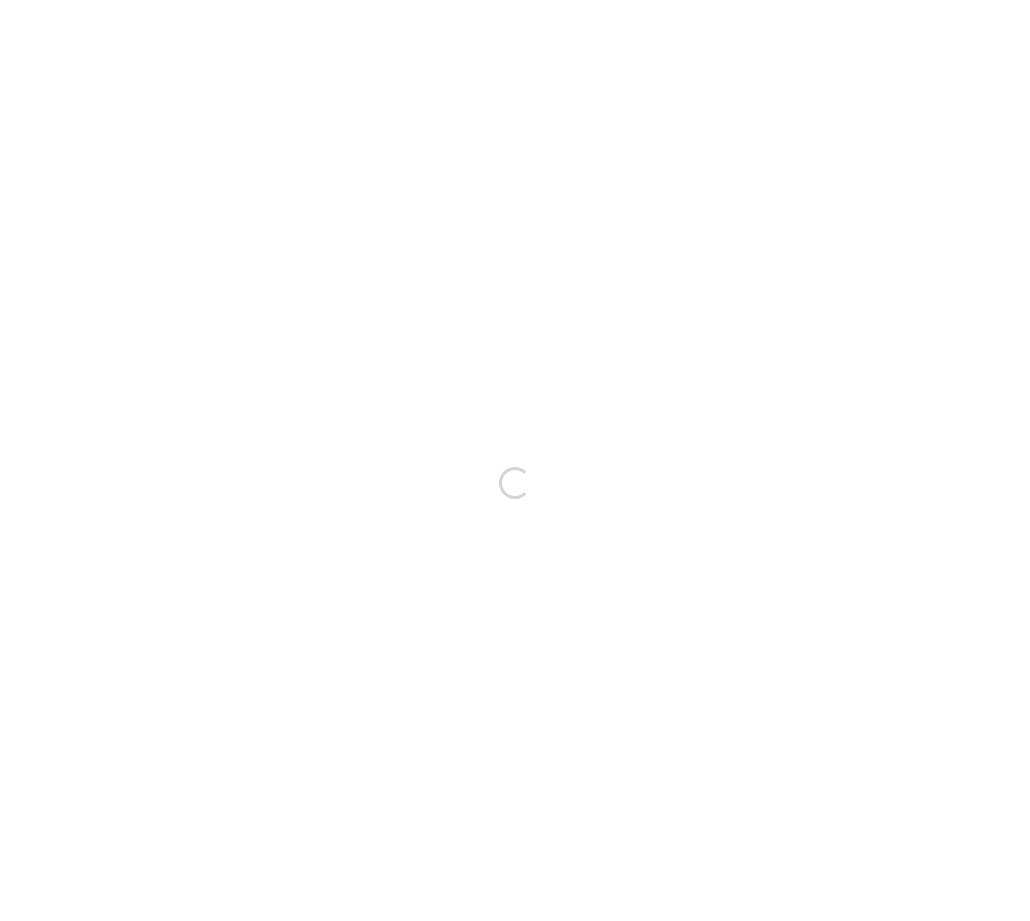 scroll, scrollTop: 0, scrollLeft: 0, axis: both 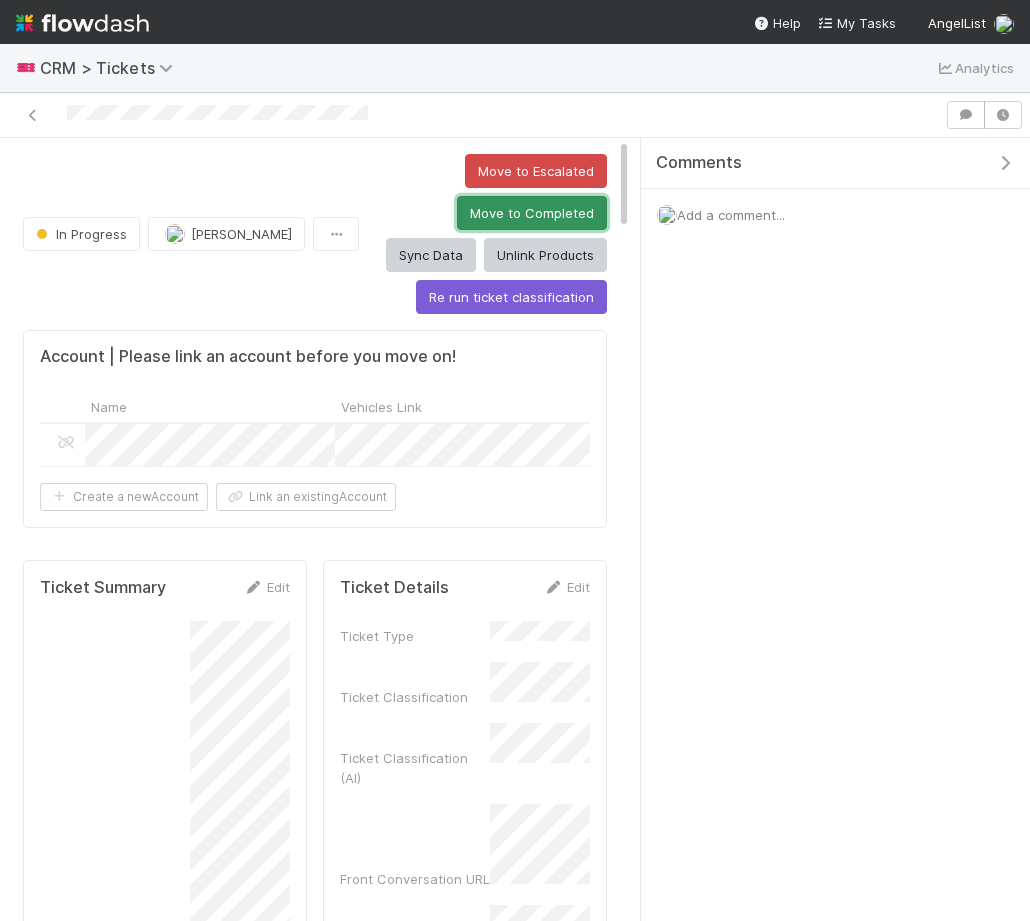 click on "Move to Completed" at bounding box center (532, 213) 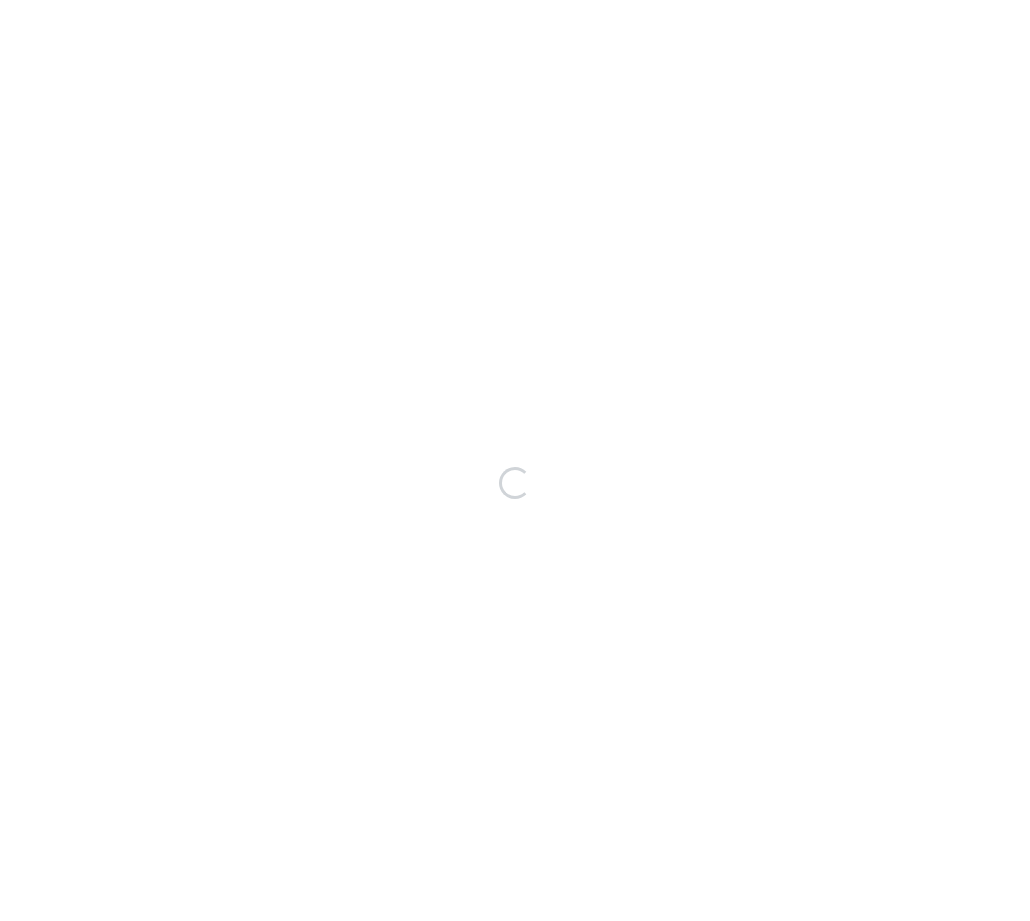 scroll, scrollTop: 0, scrollLeft: 0, axis: both 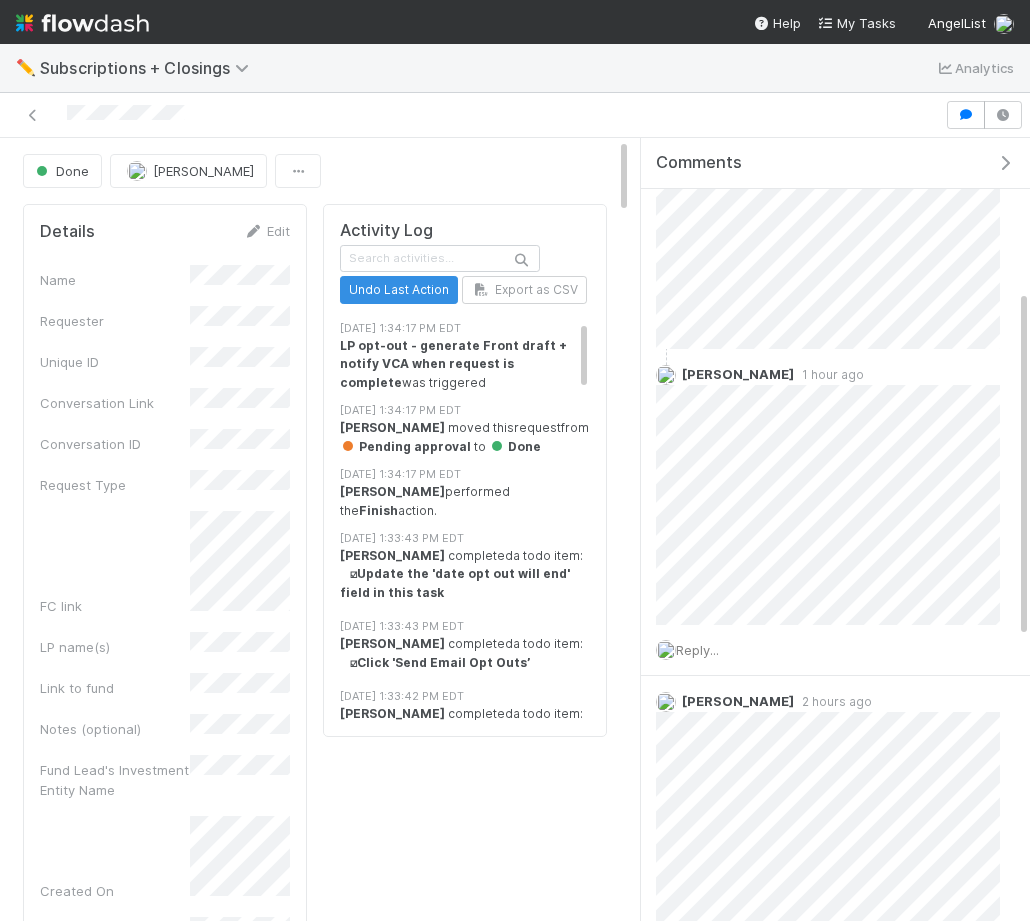 click at bounding box center (1005, 163) 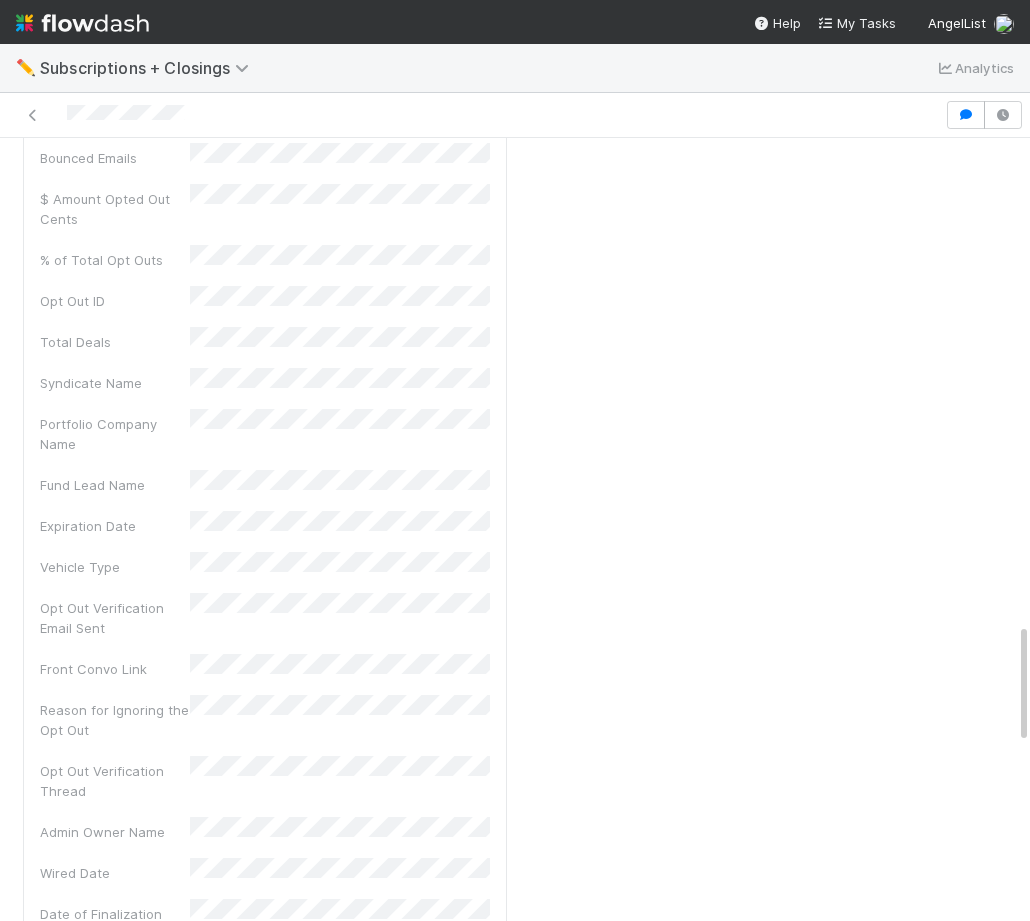 scroll, scrollTop: 3104, scrollLeft: 0, axis: vertical 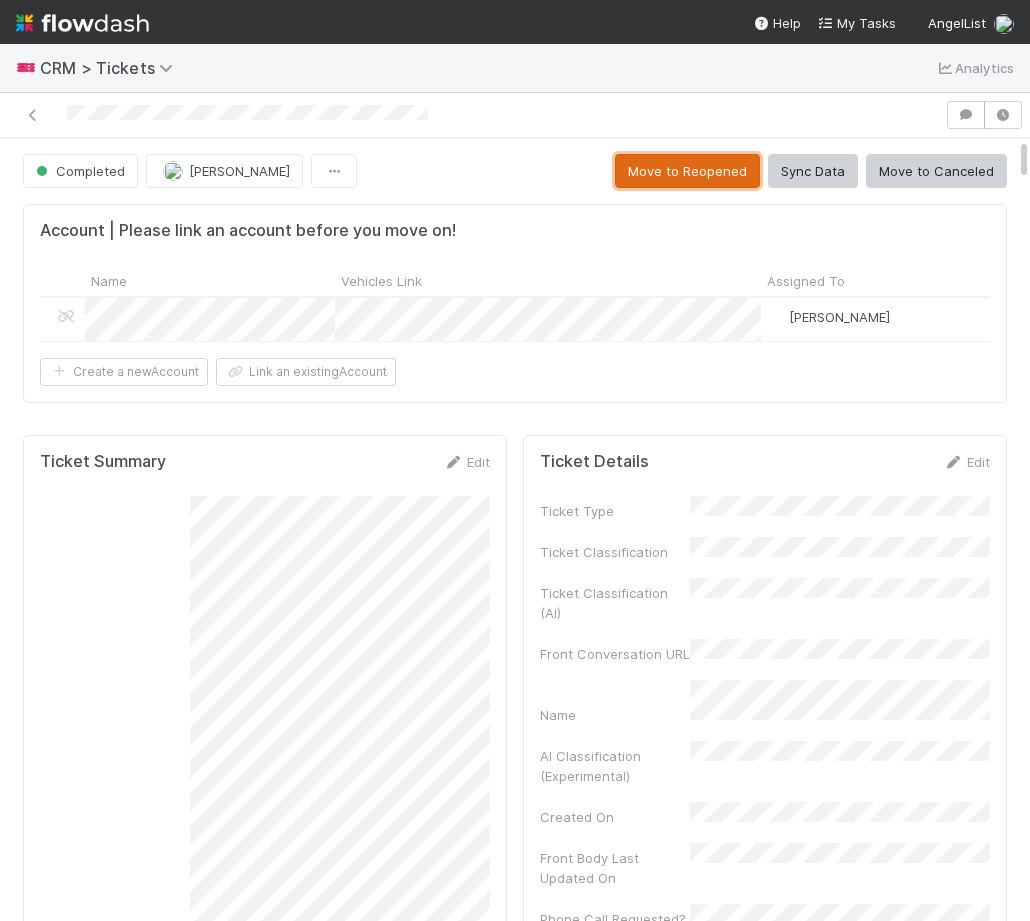 click on "Move to Reopened" at bounding box center [687, 171] 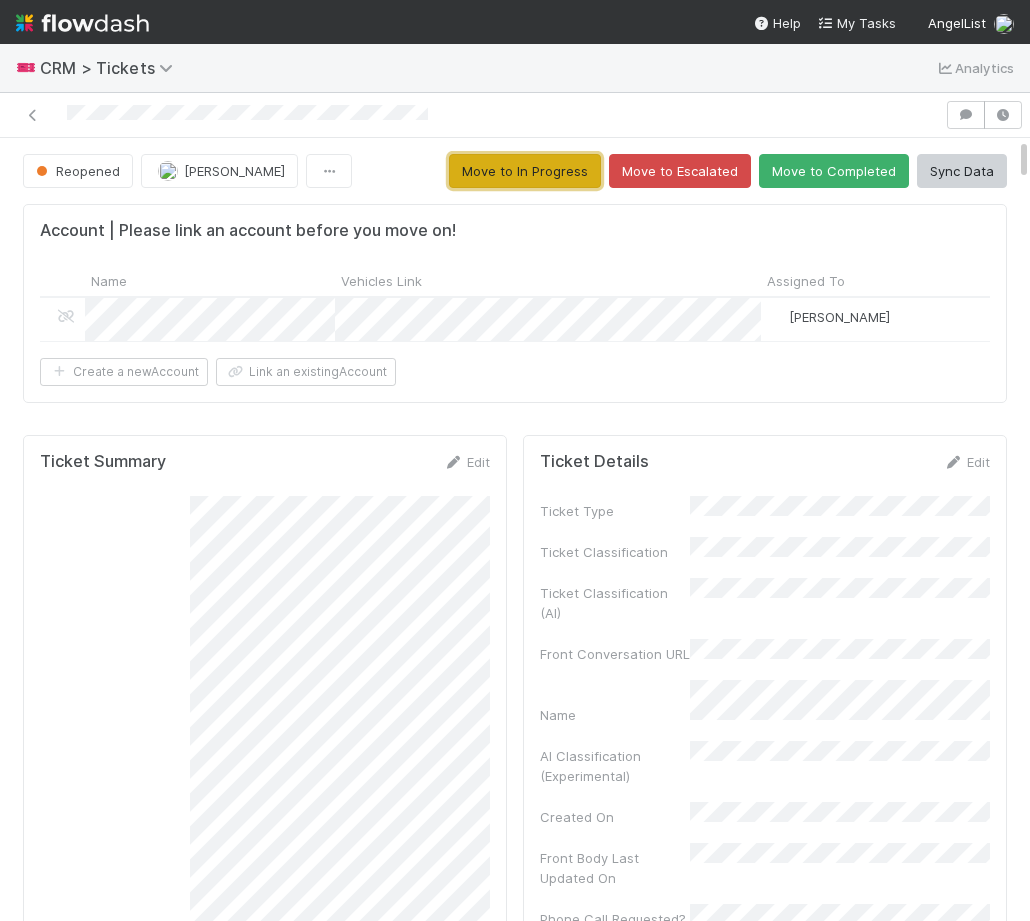 click on "Move to In Progress" at bounding box center [525, 171] 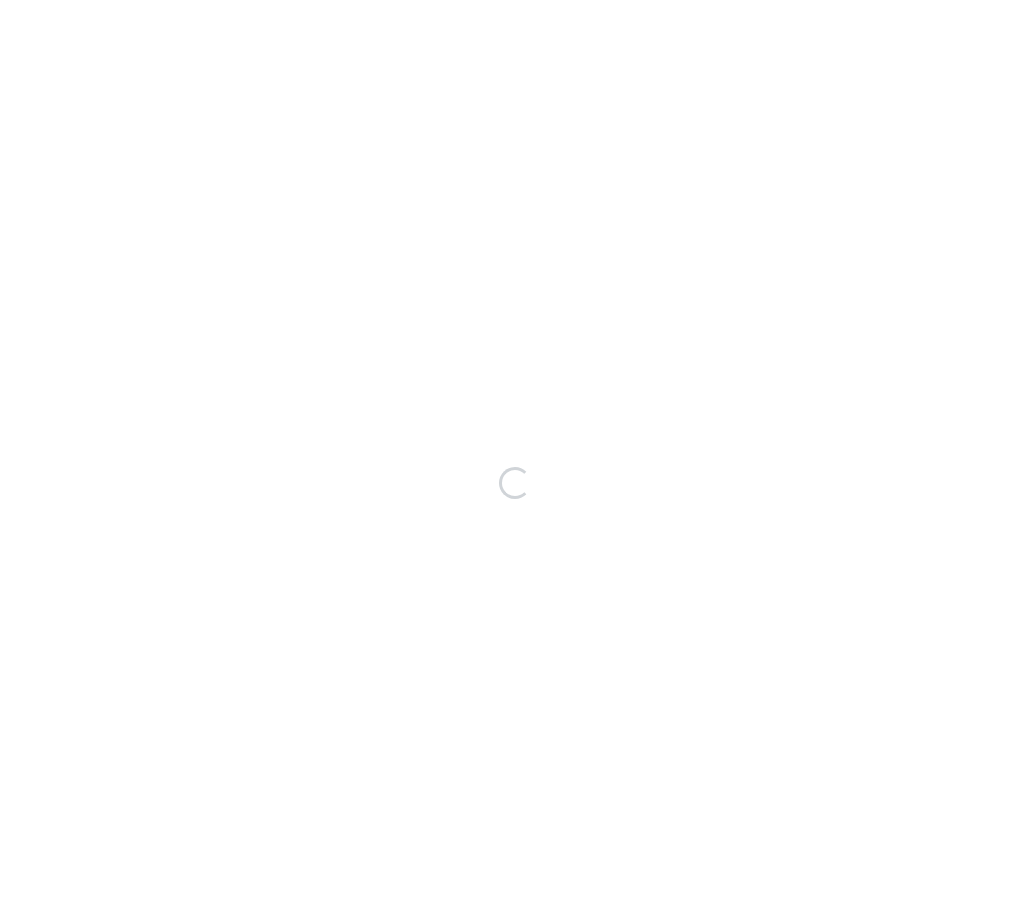 scroll, scrollTop: 0, scrollLeft: 0, axis: both 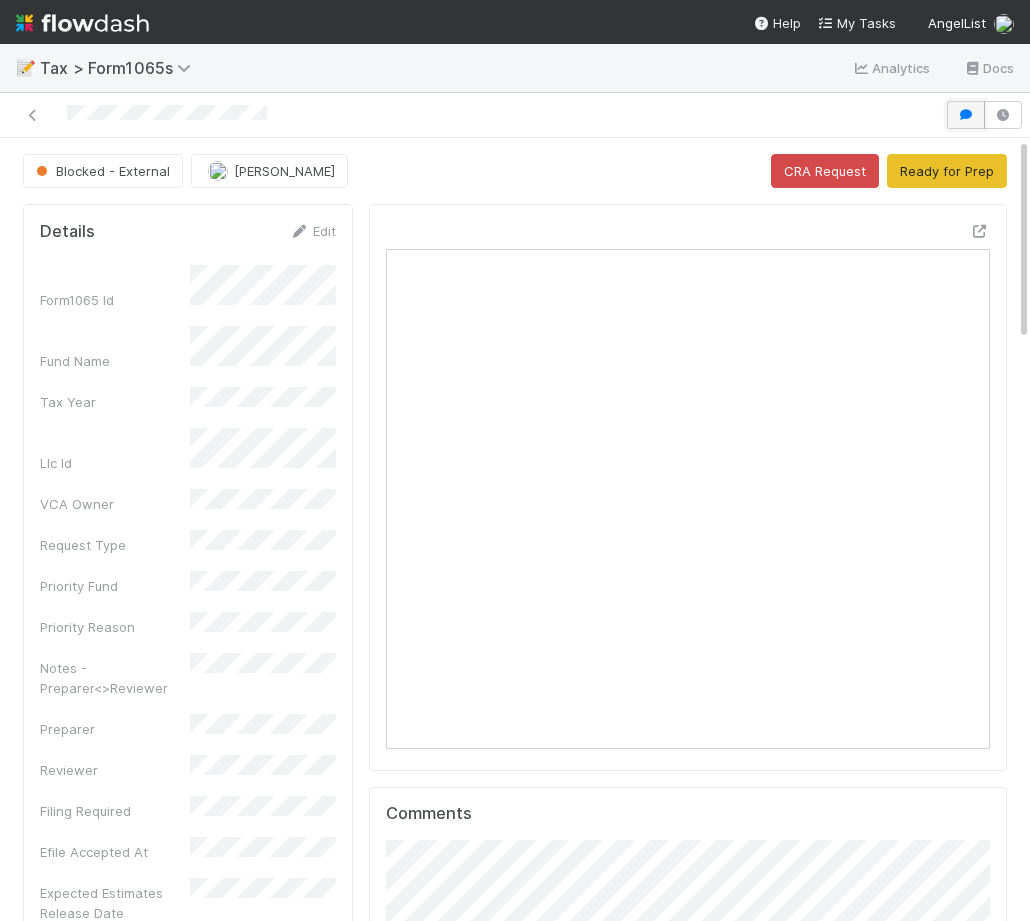 click at bounding box center [966, 115] 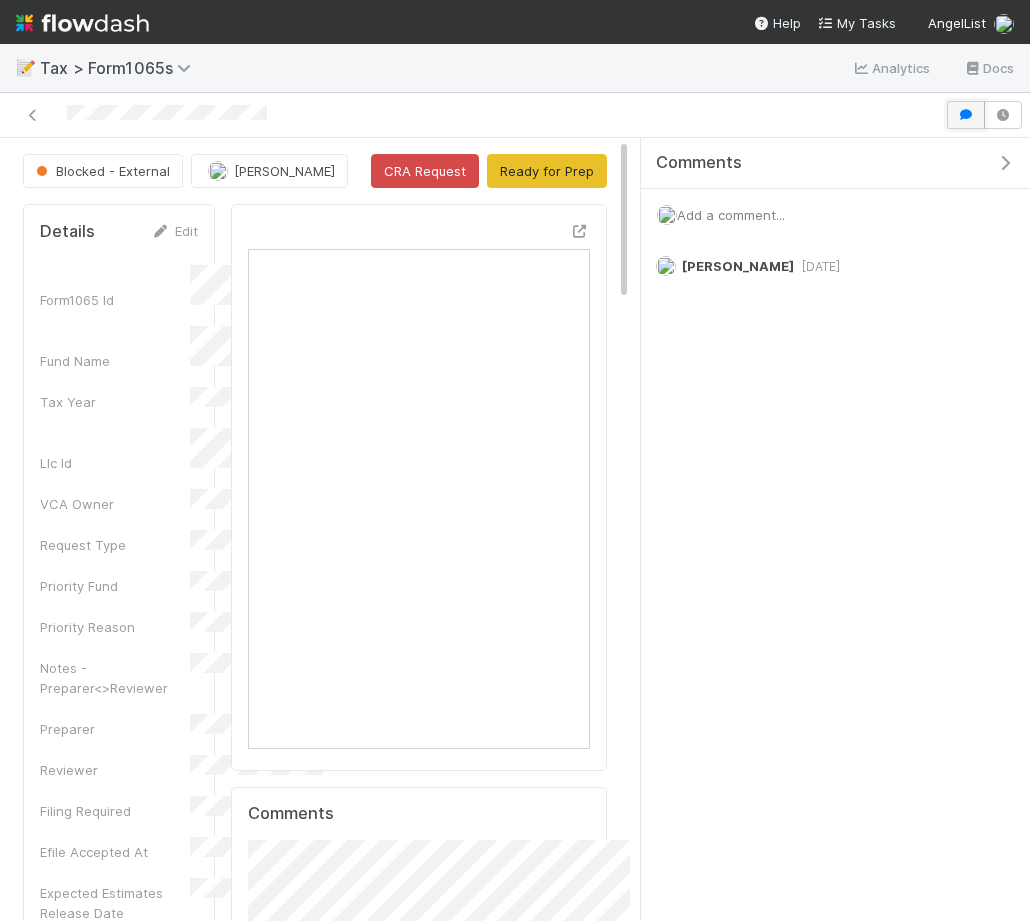 scroll, scrollTop: 406, scrollLeft: 158, axis: both 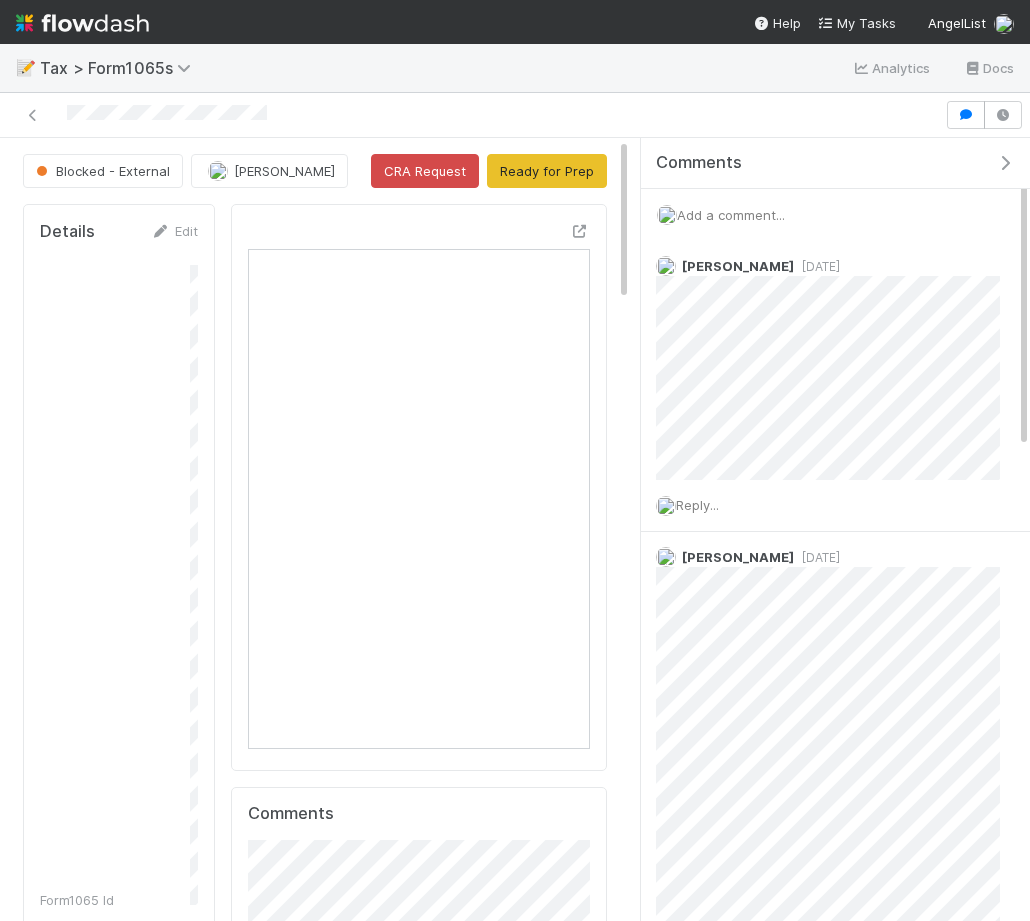 click on "Add a comment..." at bounding box center [731, 215] 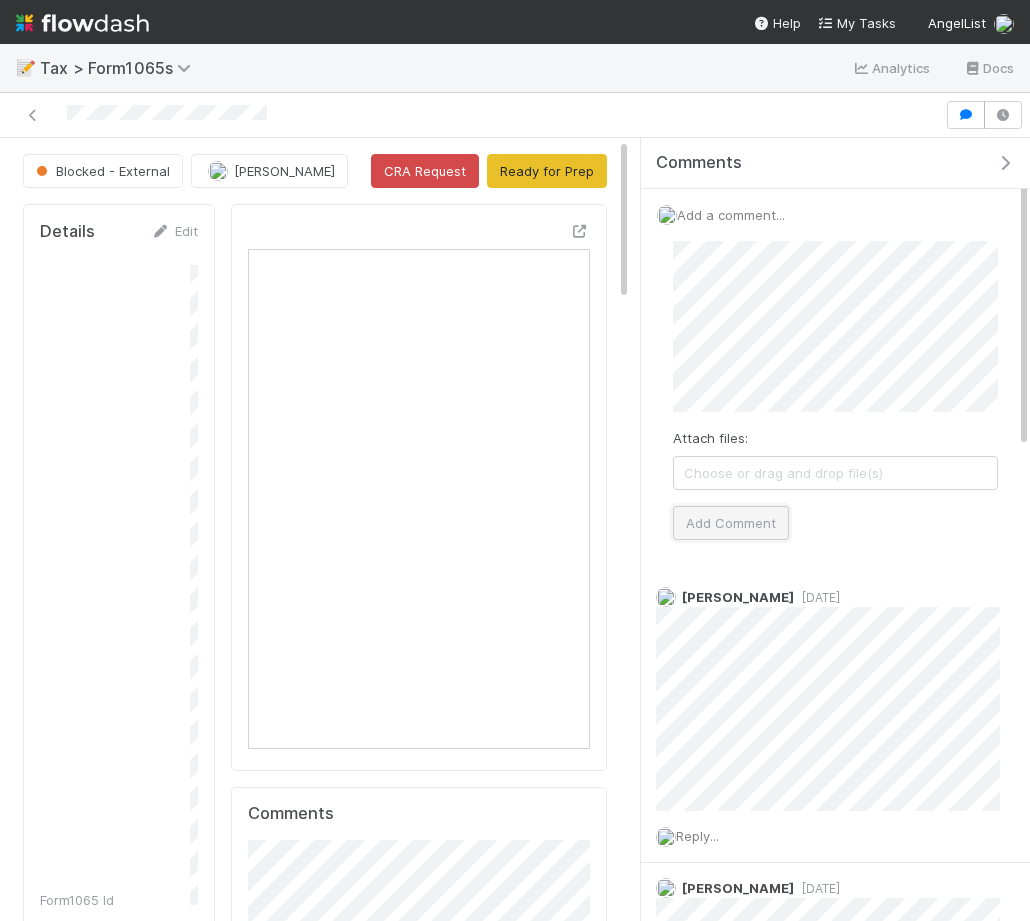 click on "Add Comment" at bounding box center [731, 523] 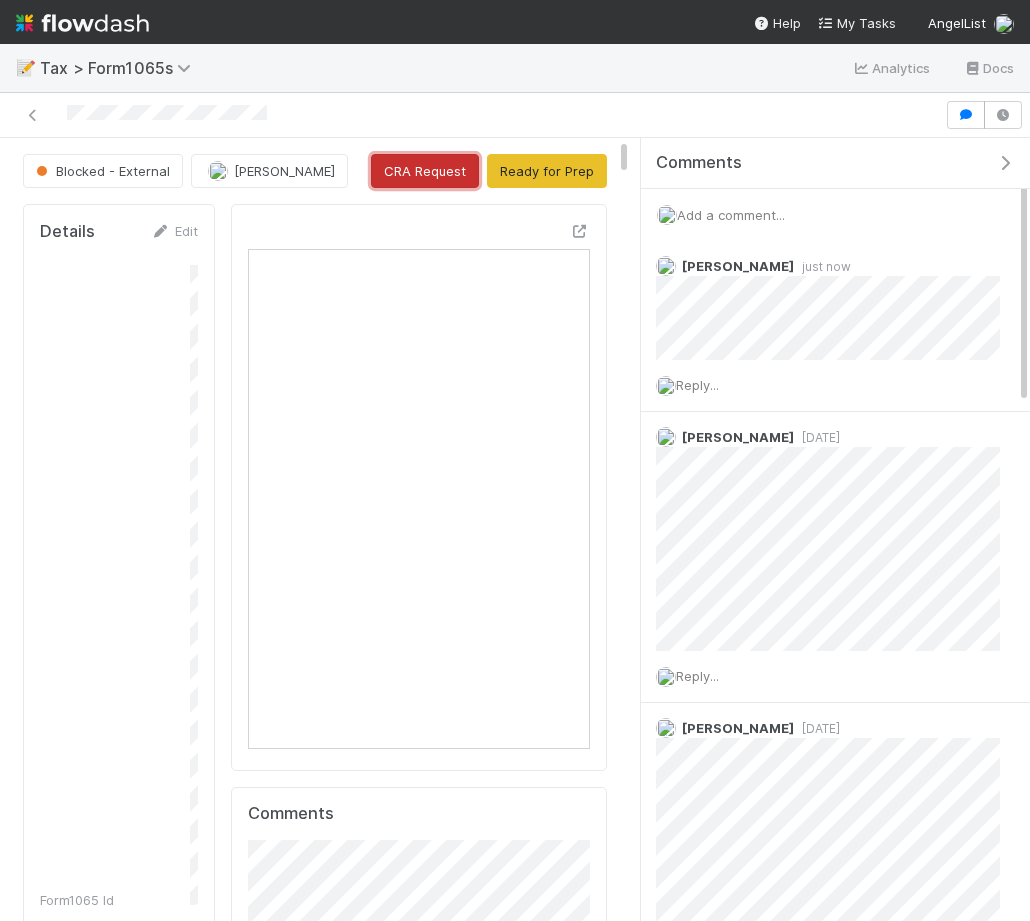 click on "CRA Request" at bounding box center [425, 171] 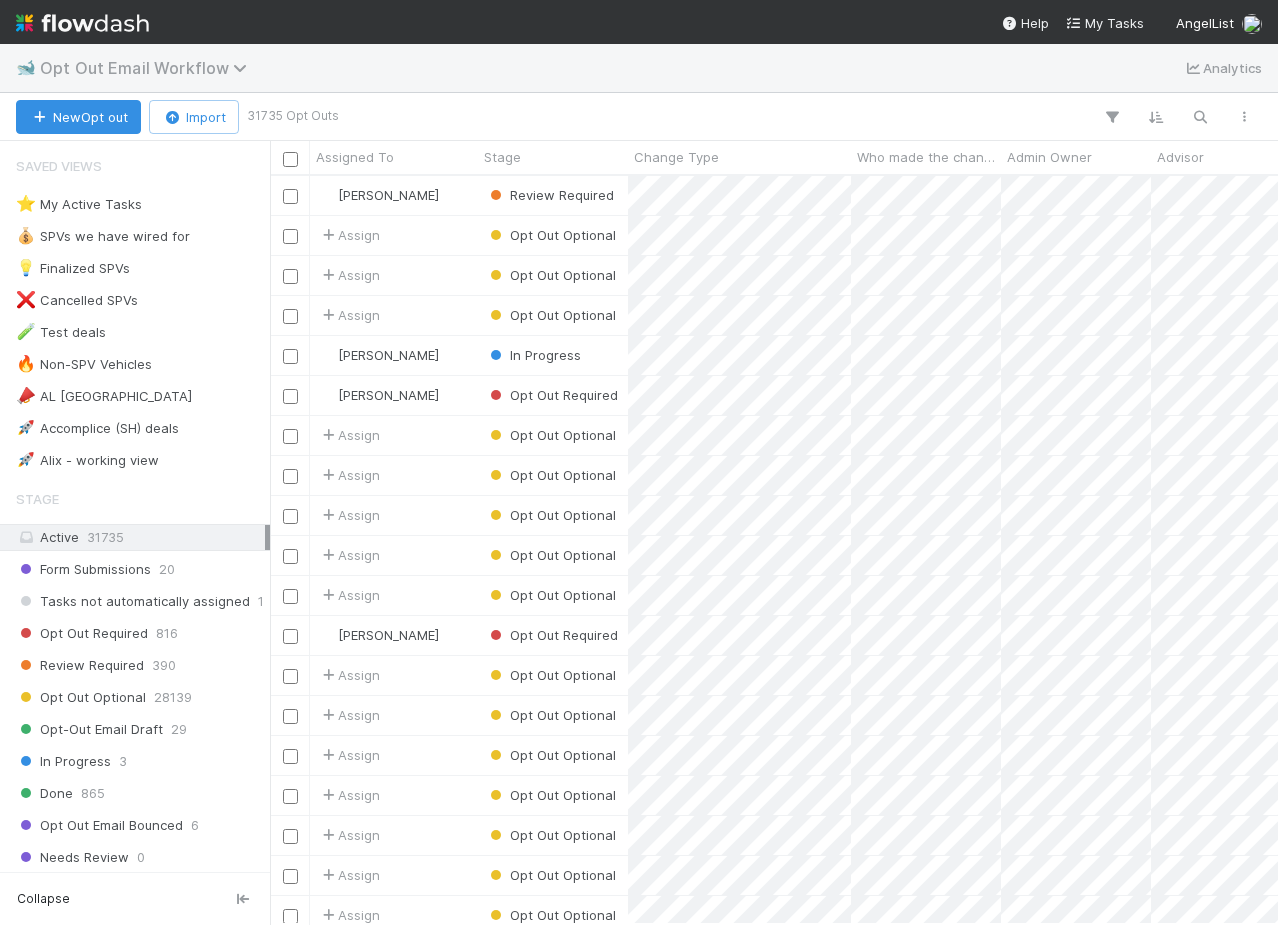 scroll, scrollTop: 0, scrollLeft: 0, axis: both 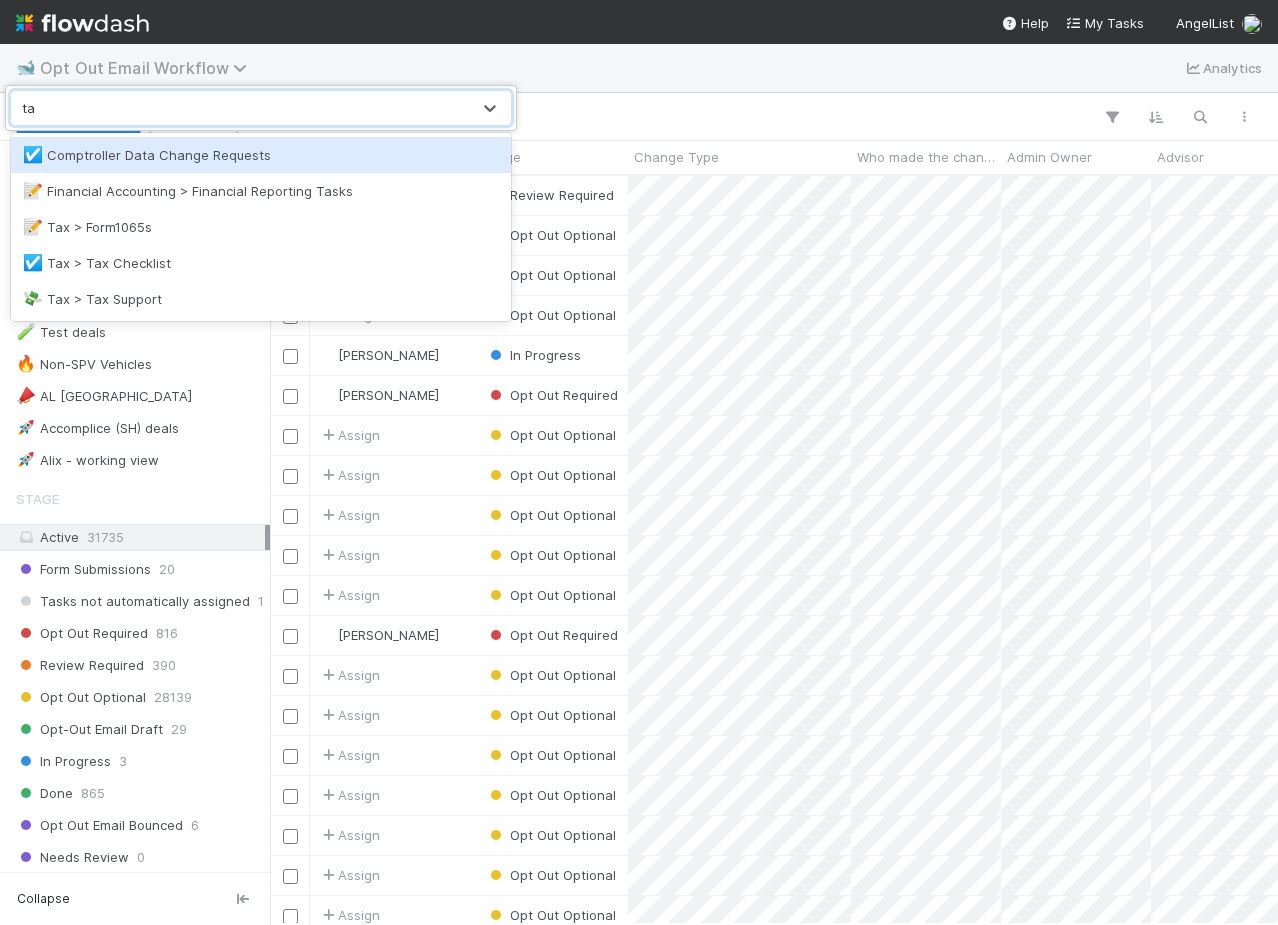 type on "tax" 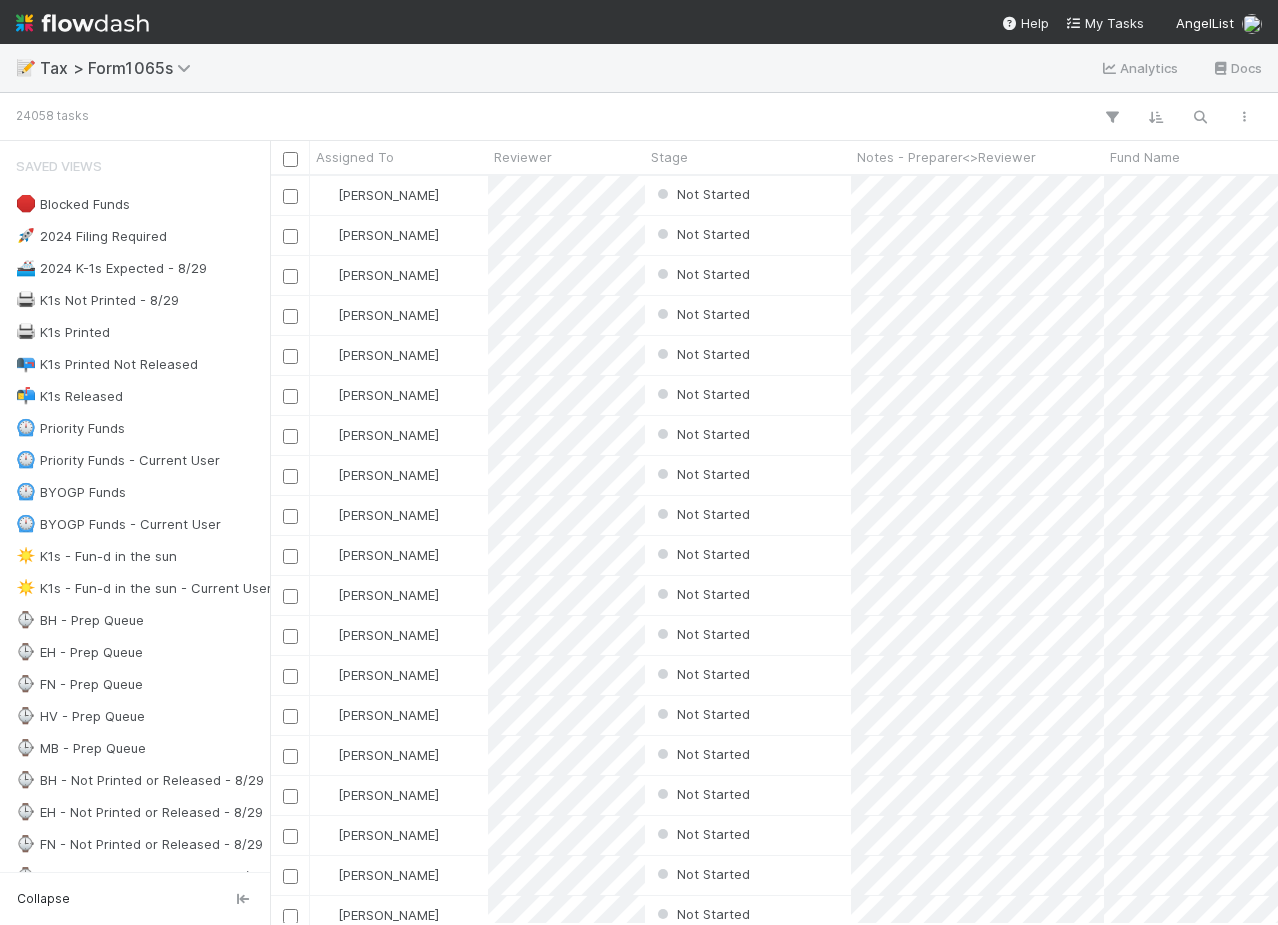 scroll, scrollTop: 0, scrollLeft: 1, axis: horizontal 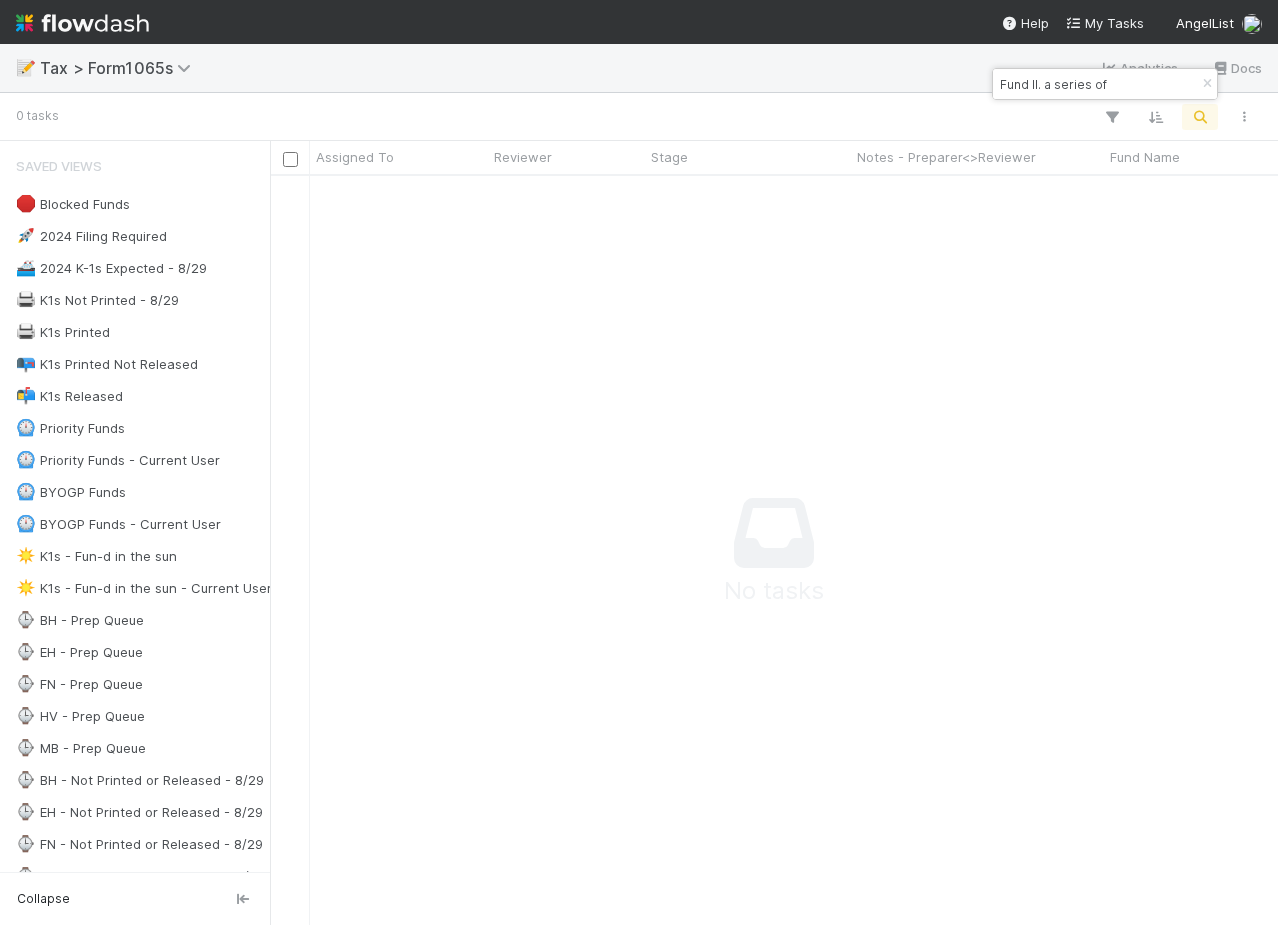 click on "Fund II. a series of" at bounding box center [1096, 84] 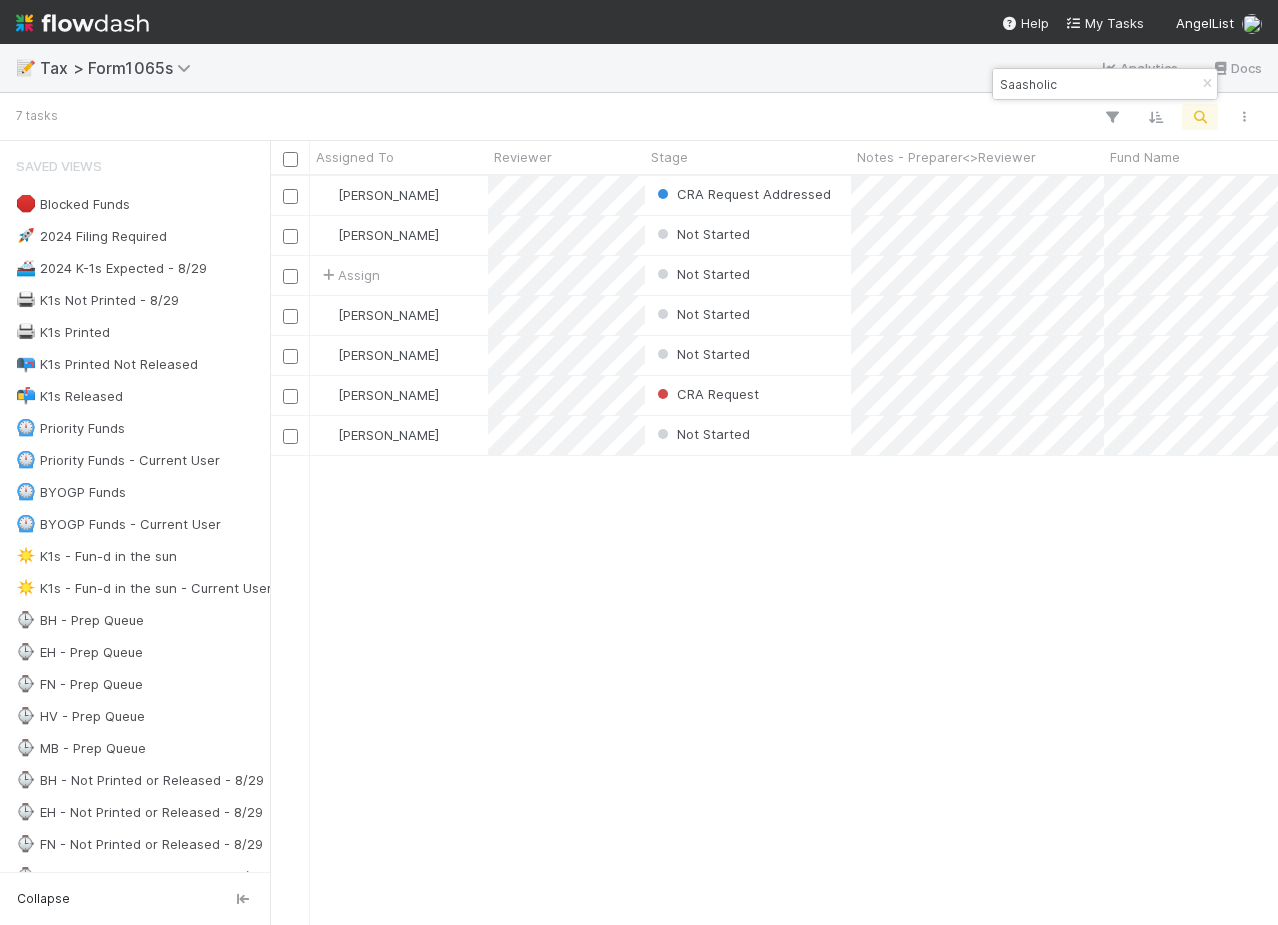 scroll, scrollTop: 0, scrollLeft: 1, axis: horizontal 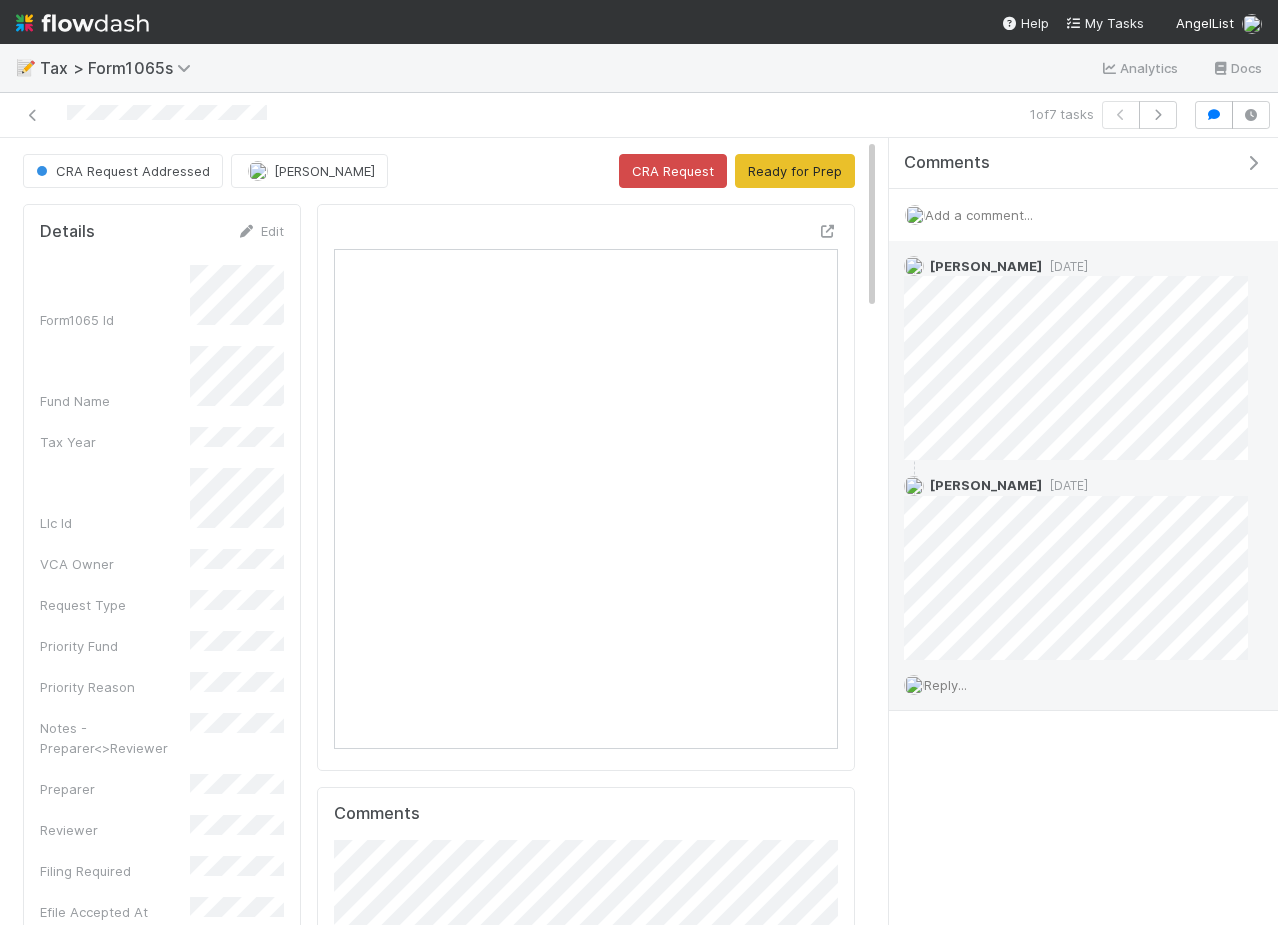 click on "Reply..." at bounding box center [945, 685] 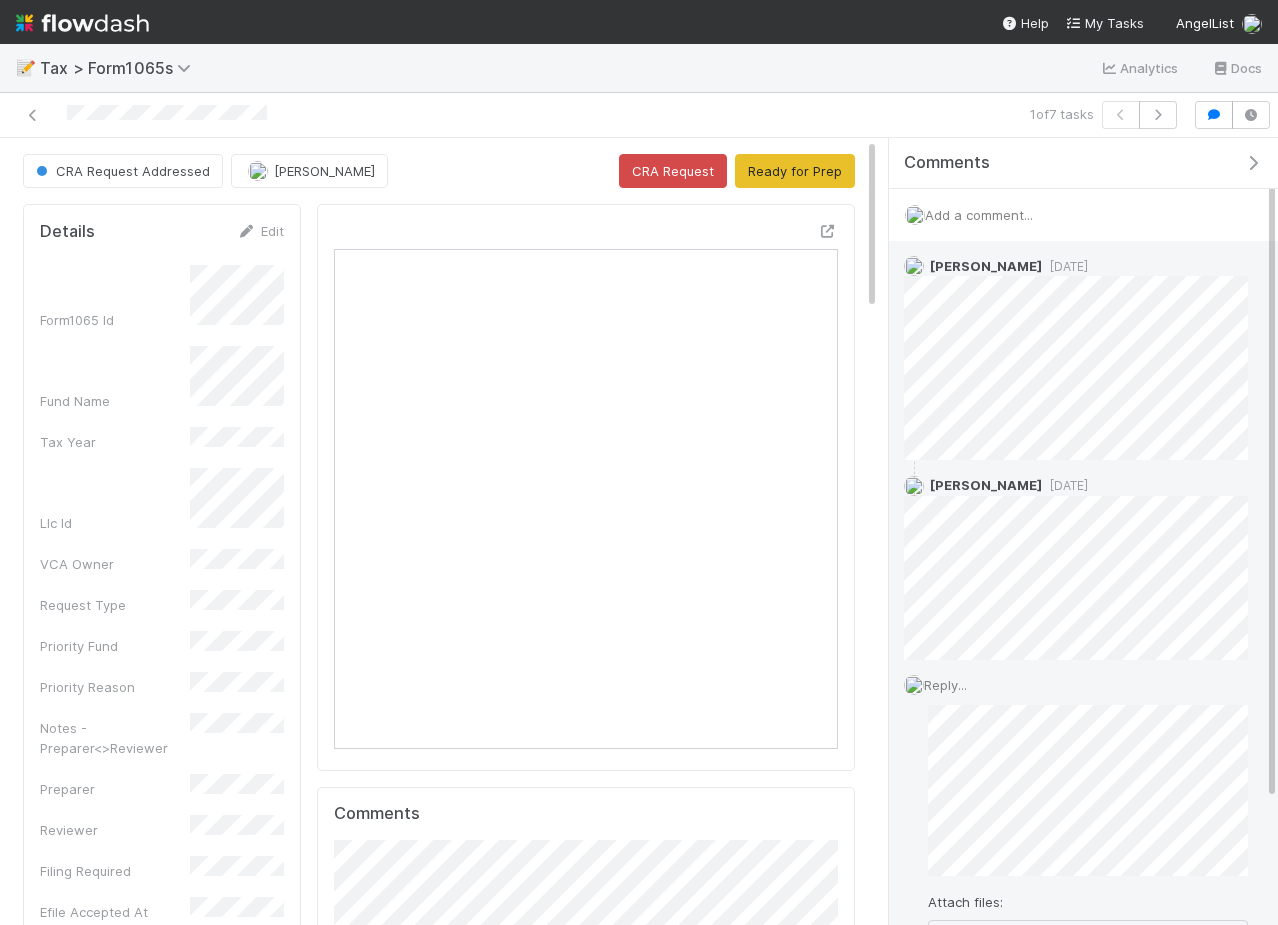 scroll, scrollTop: 193, scrollLeft: 0, axis: vertical 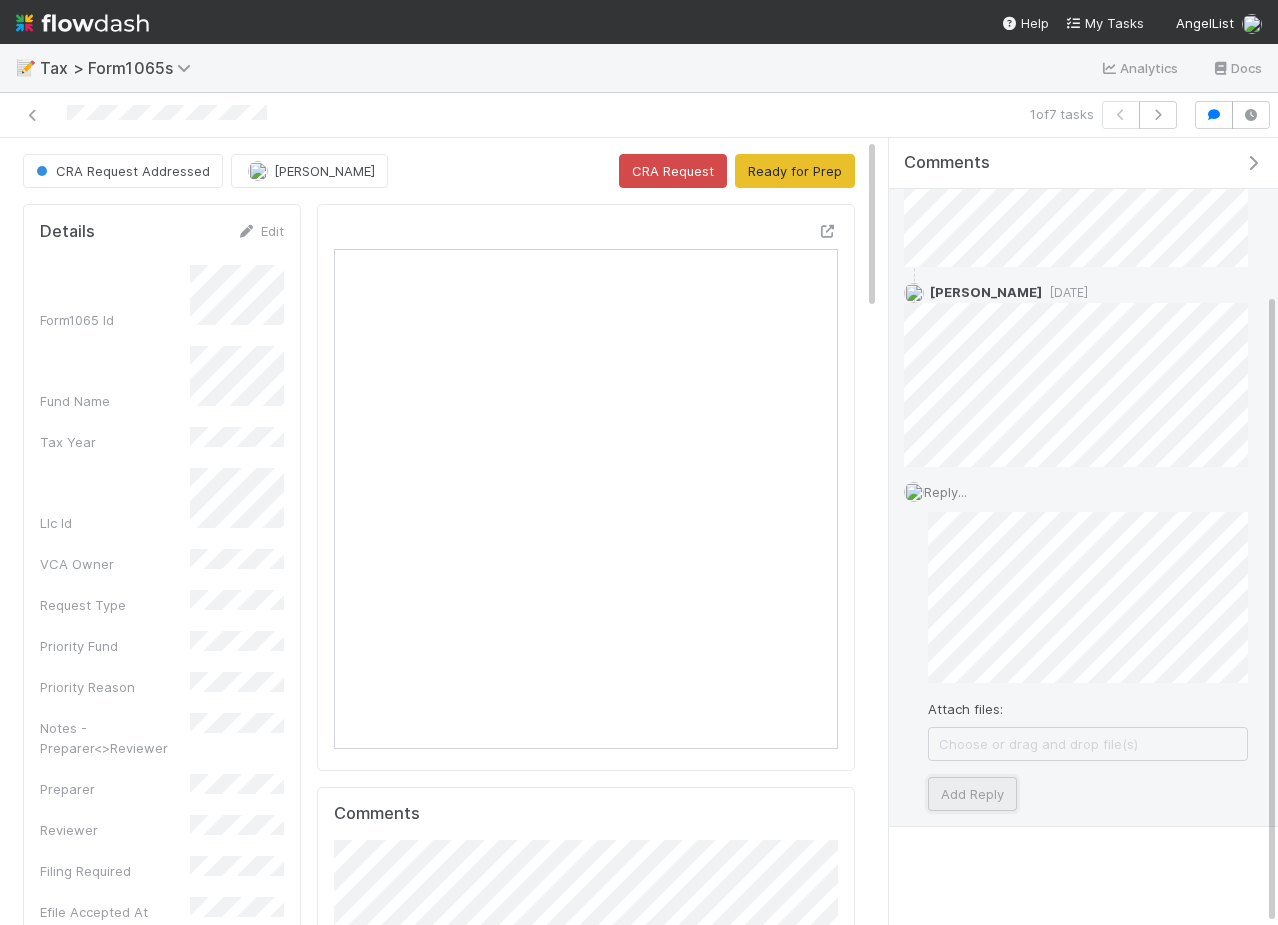 click on "Add Reply" at bounding box center (972, 794) 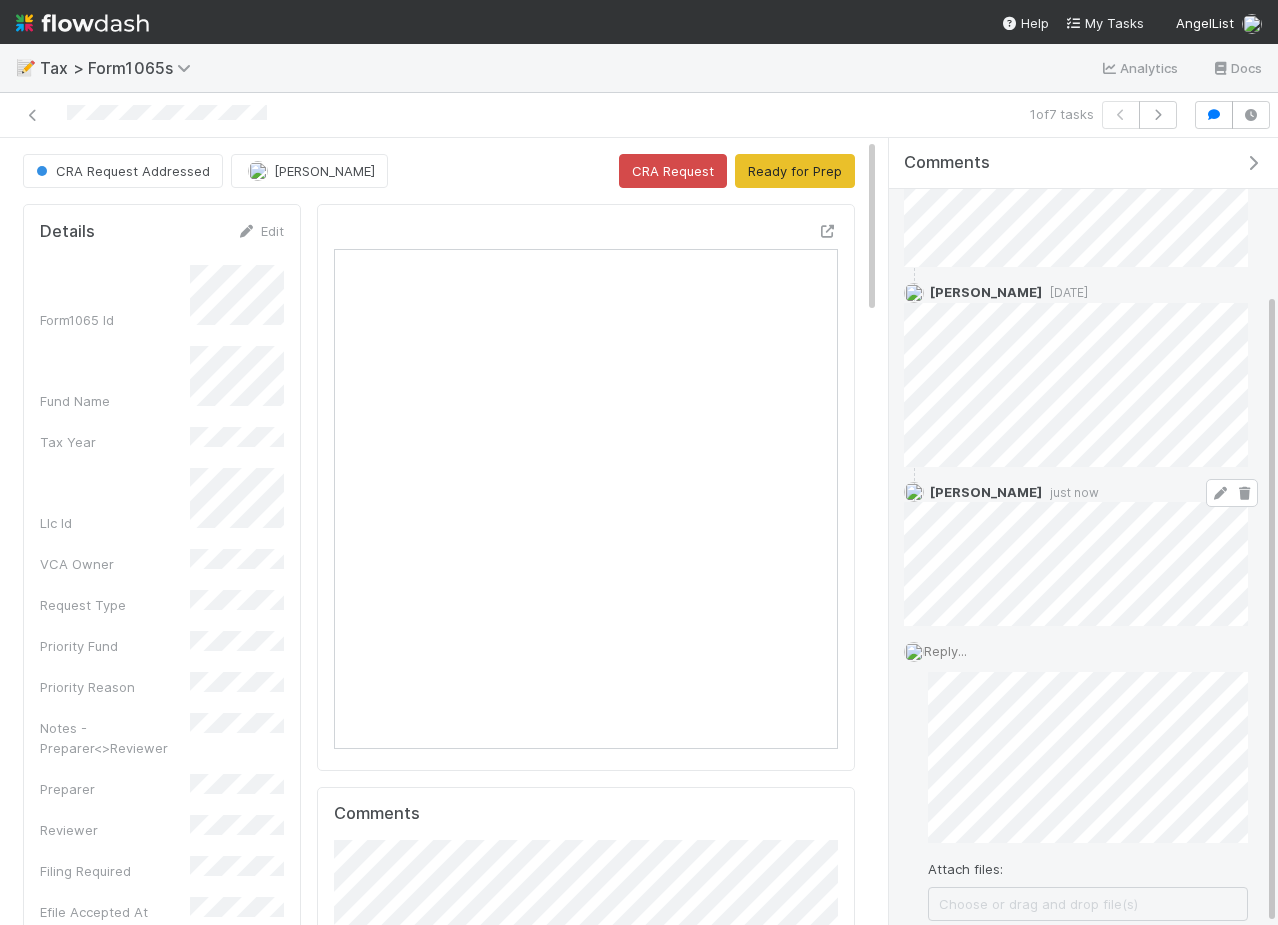 scroll, scrollTop: 43, scrollLeft: 0, axis: vertical 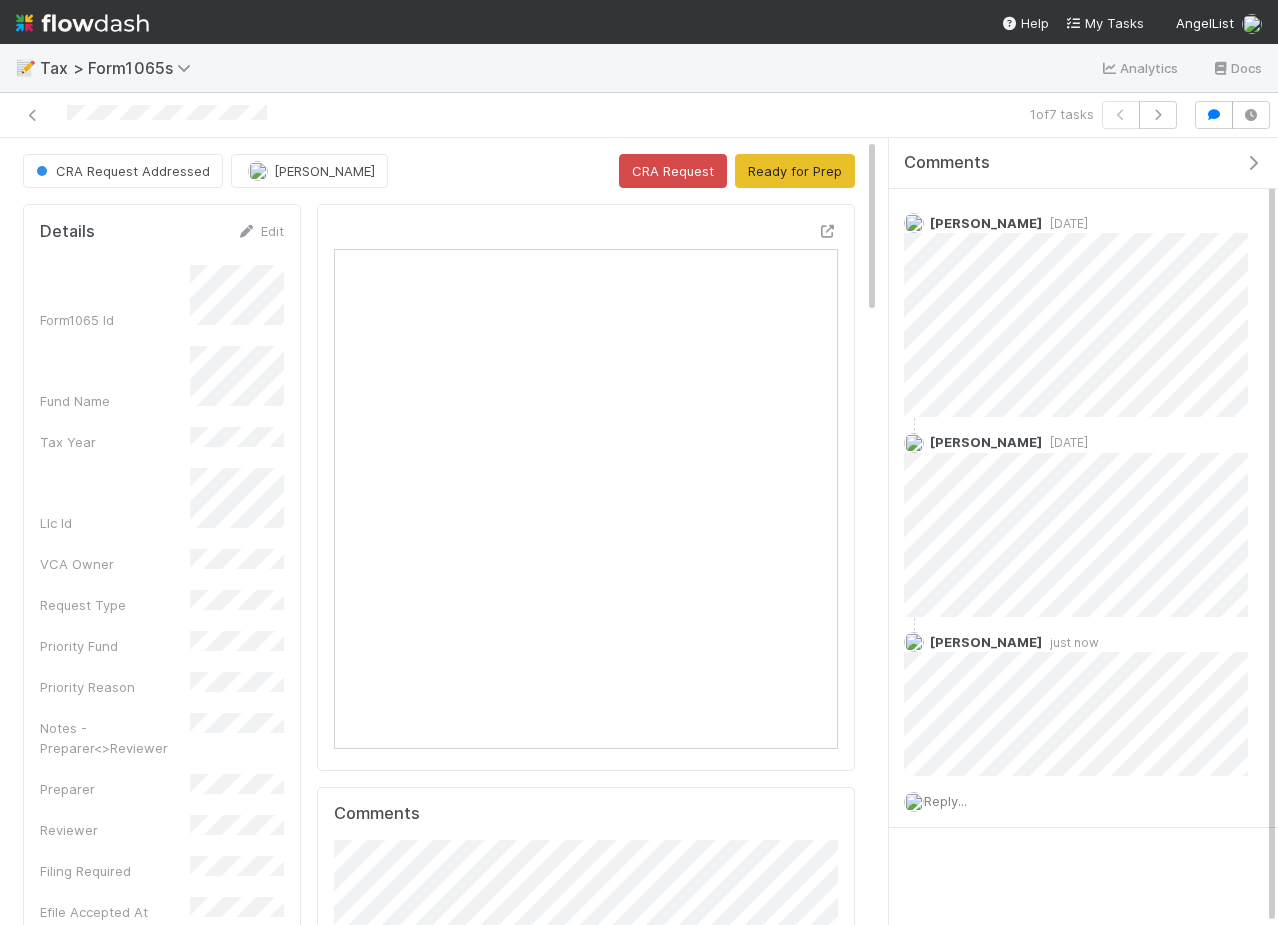 click at bounding box center [1253, 163] 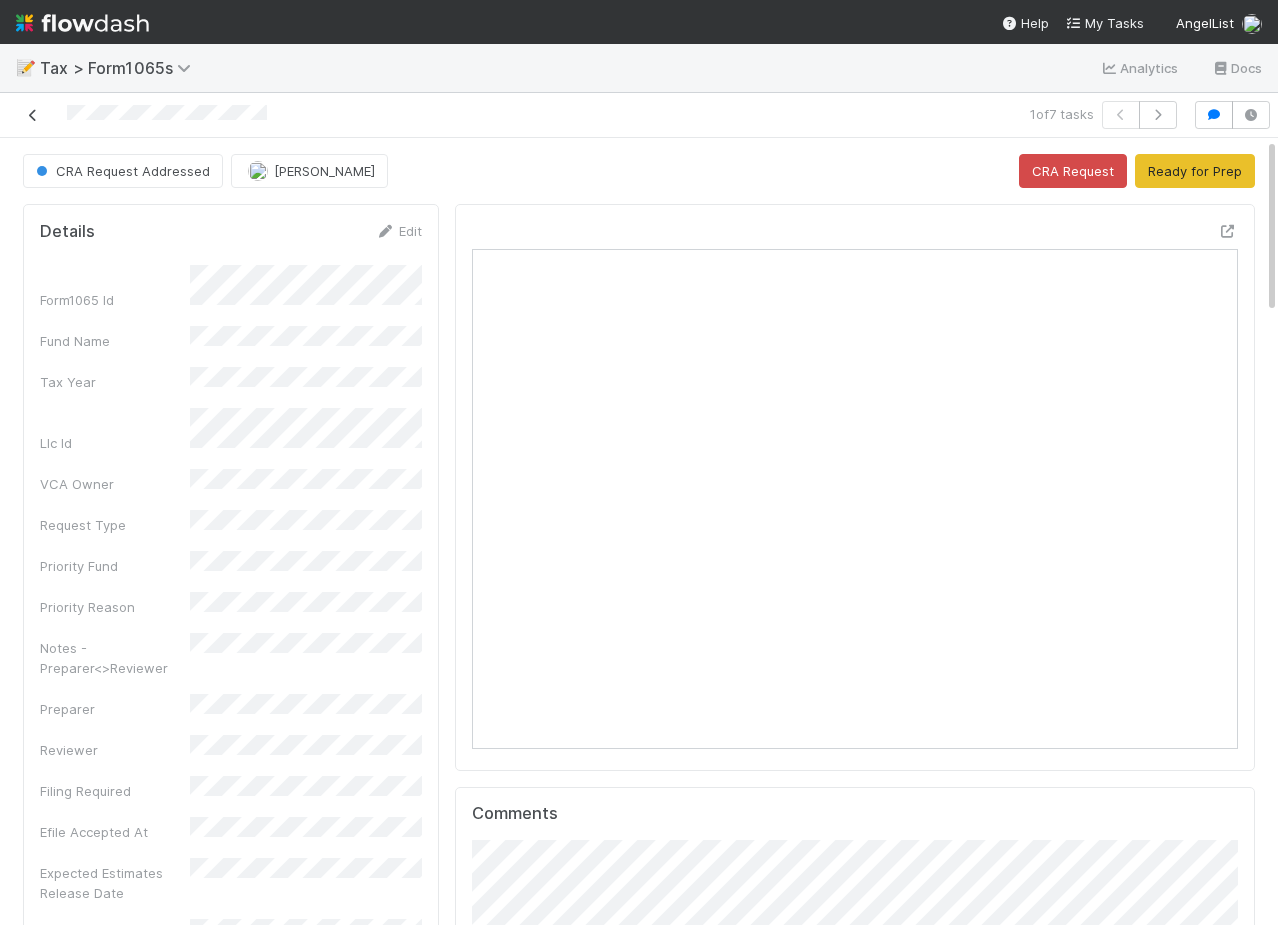 click at bounding box center (33, 115) 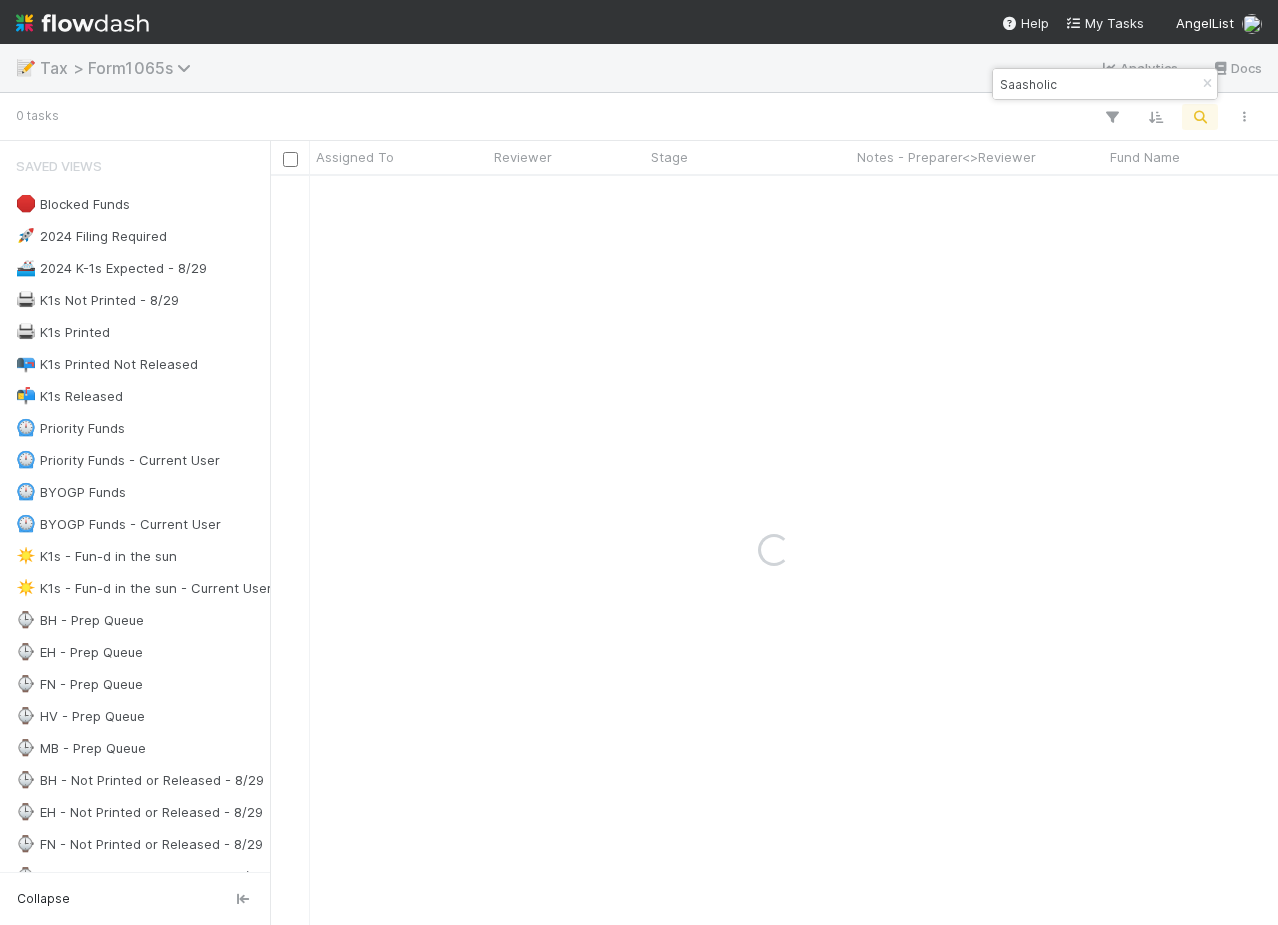 click on "Tax > Form1065s" at bounding box center [120, 68] 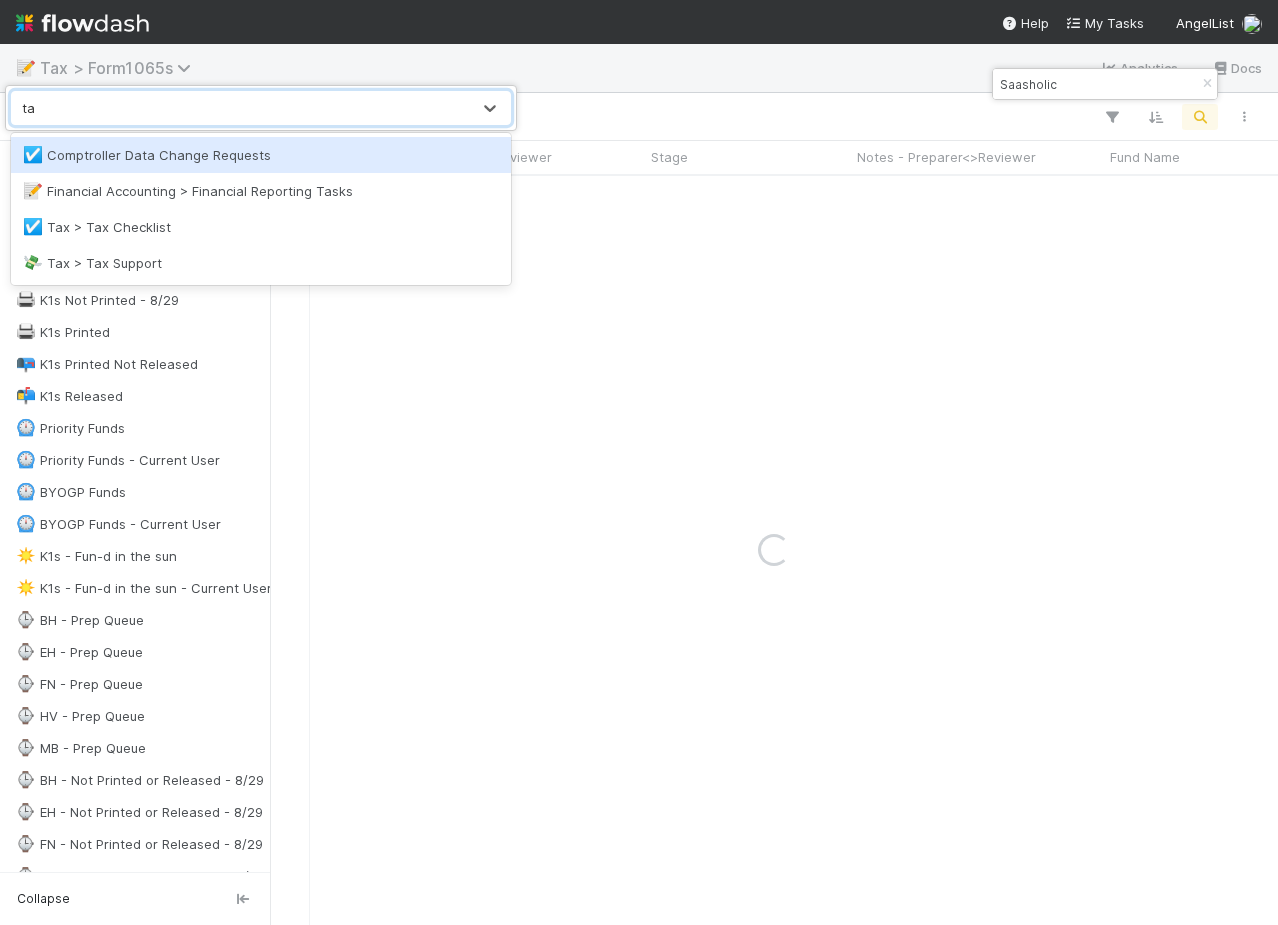 type on "tax" 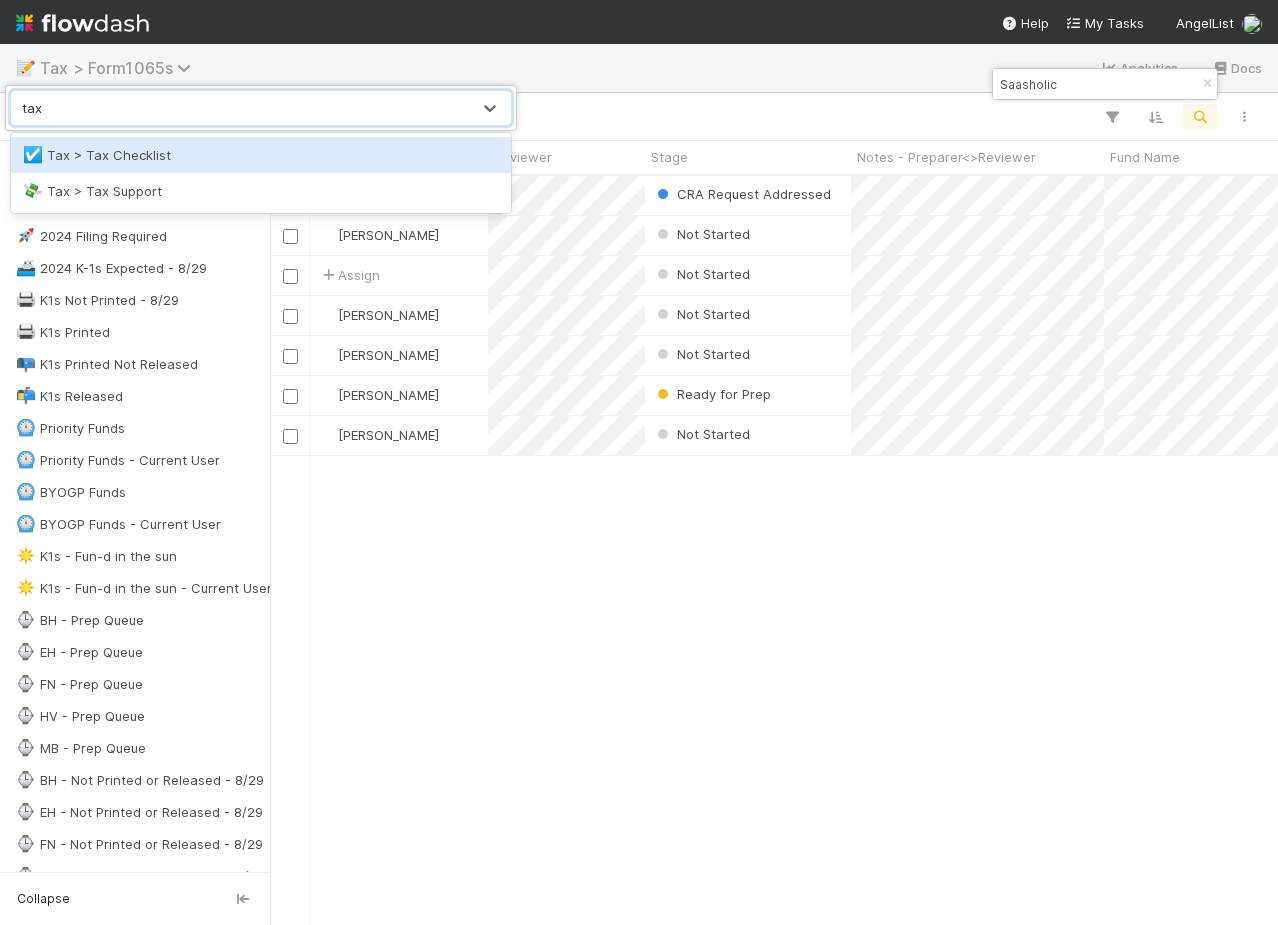 scroll, scrollTop: 0, scrollLeft: 1, axis: horizontal 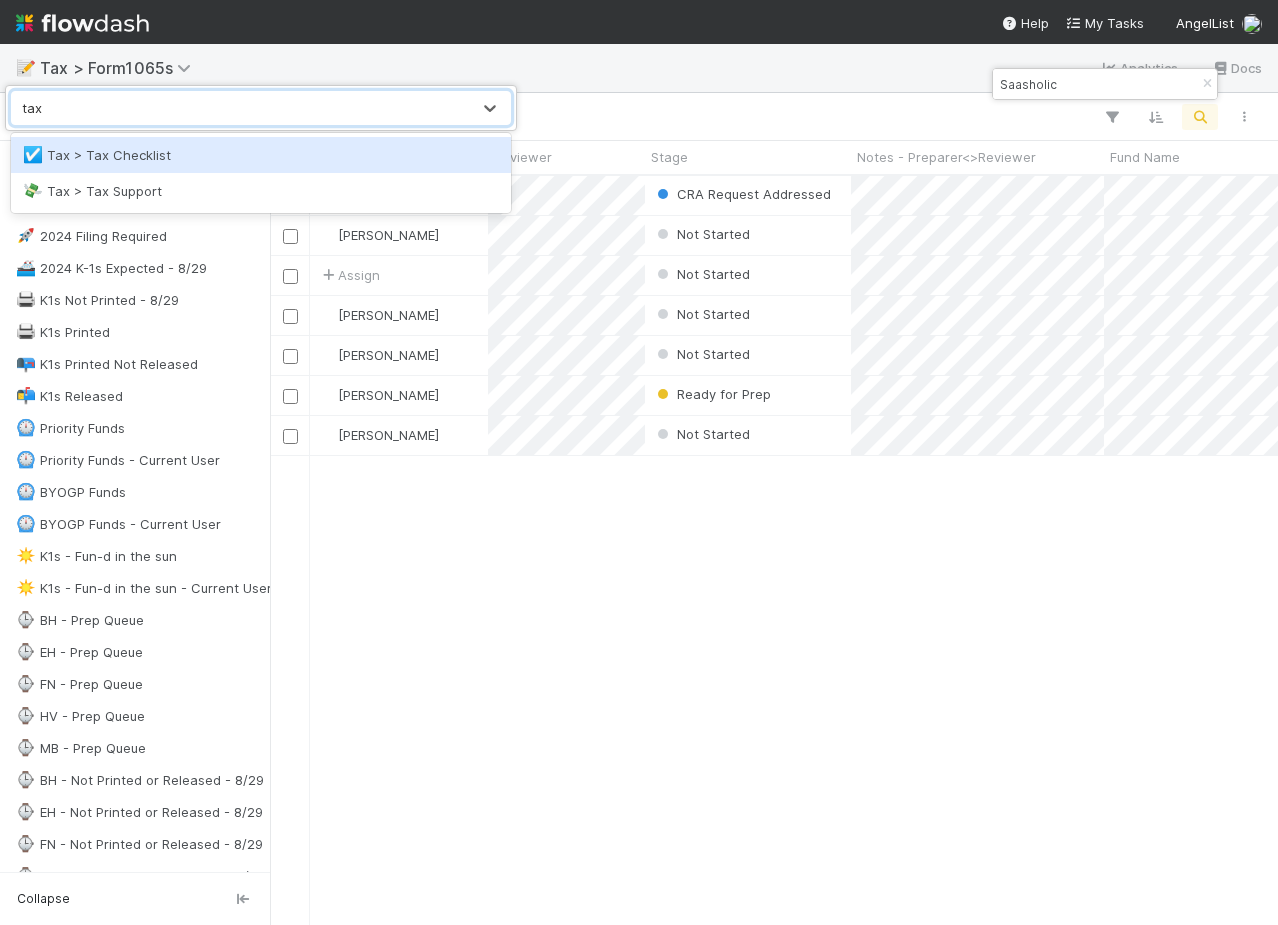 click on "☑️ Tax > Tax Checklist" at bounding box center [261, 155] 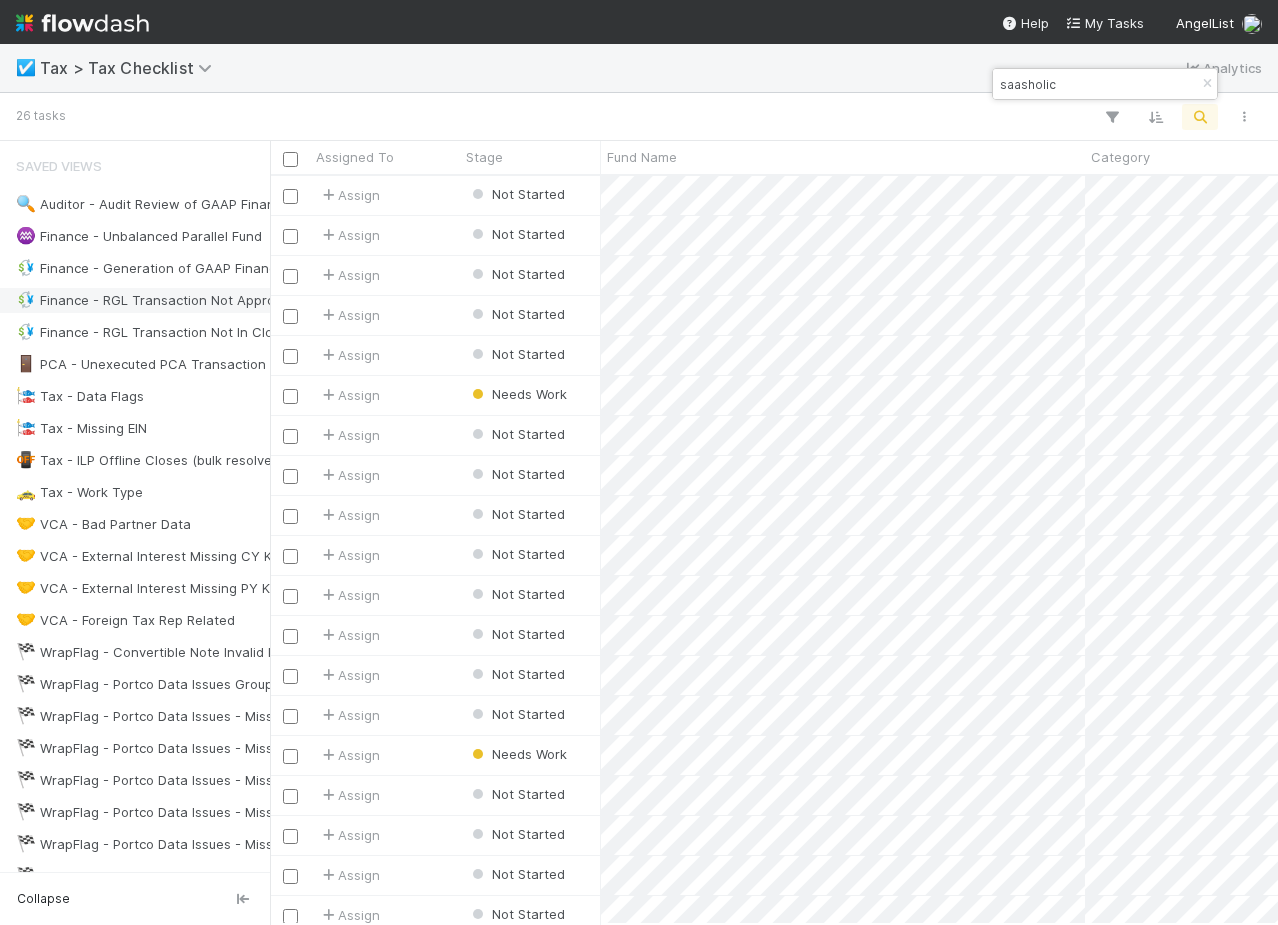type on "saasholic" 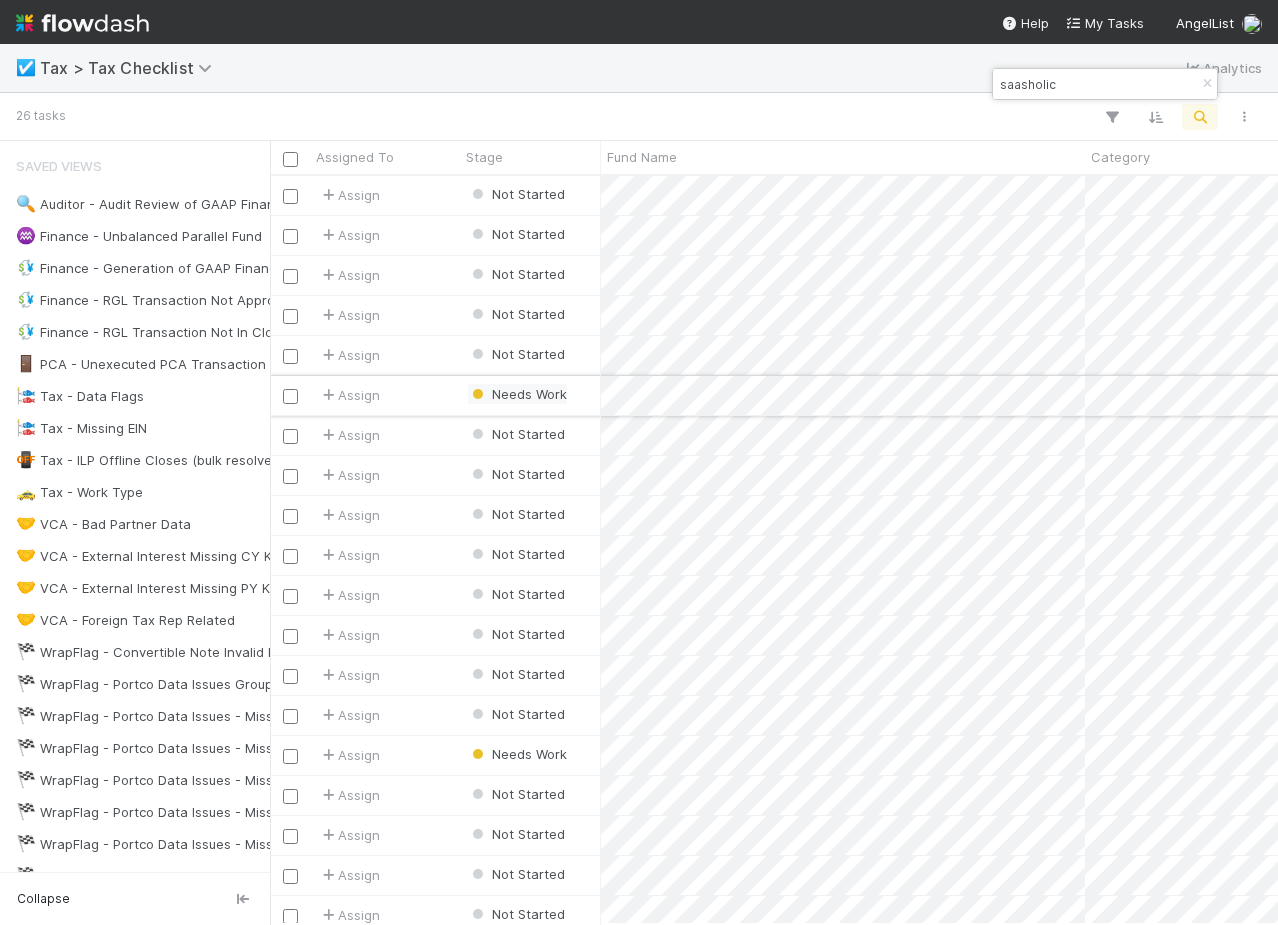 scroll, scrollTop: 0, scrollLeft: 38, axis: horizontal 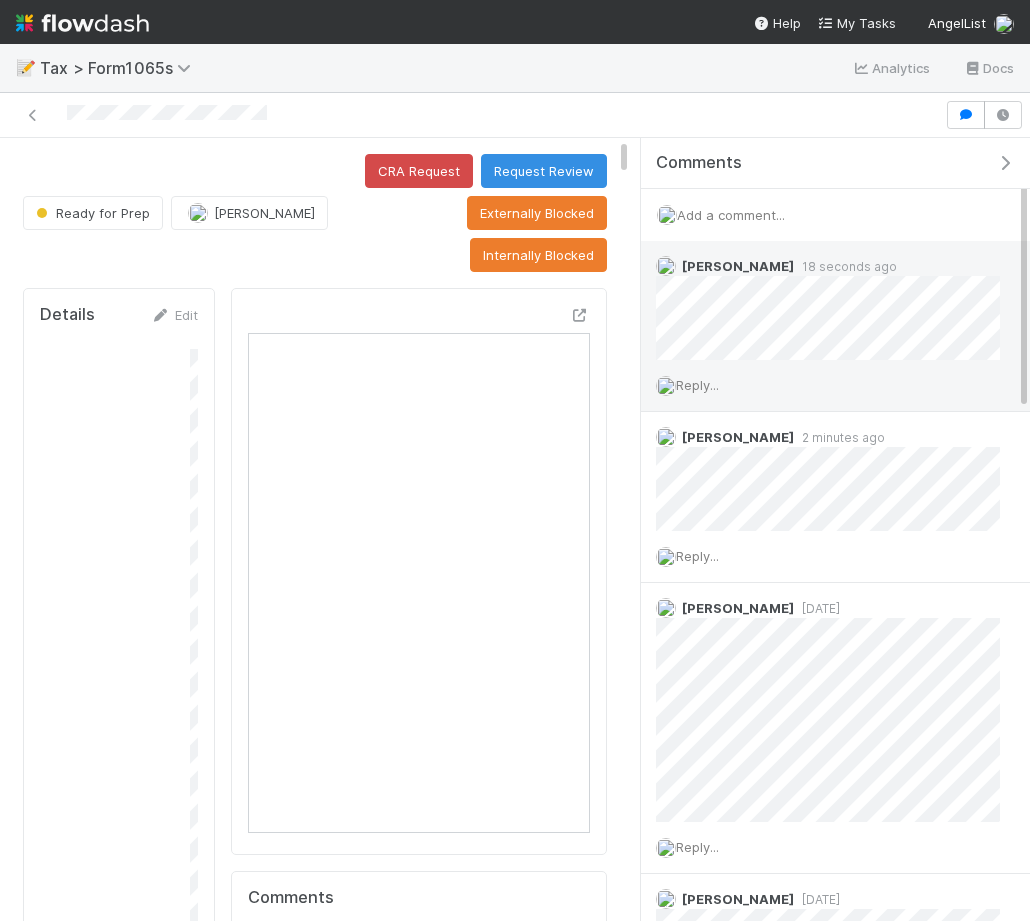 click on "Reply..." at bounding box center [697, 385] 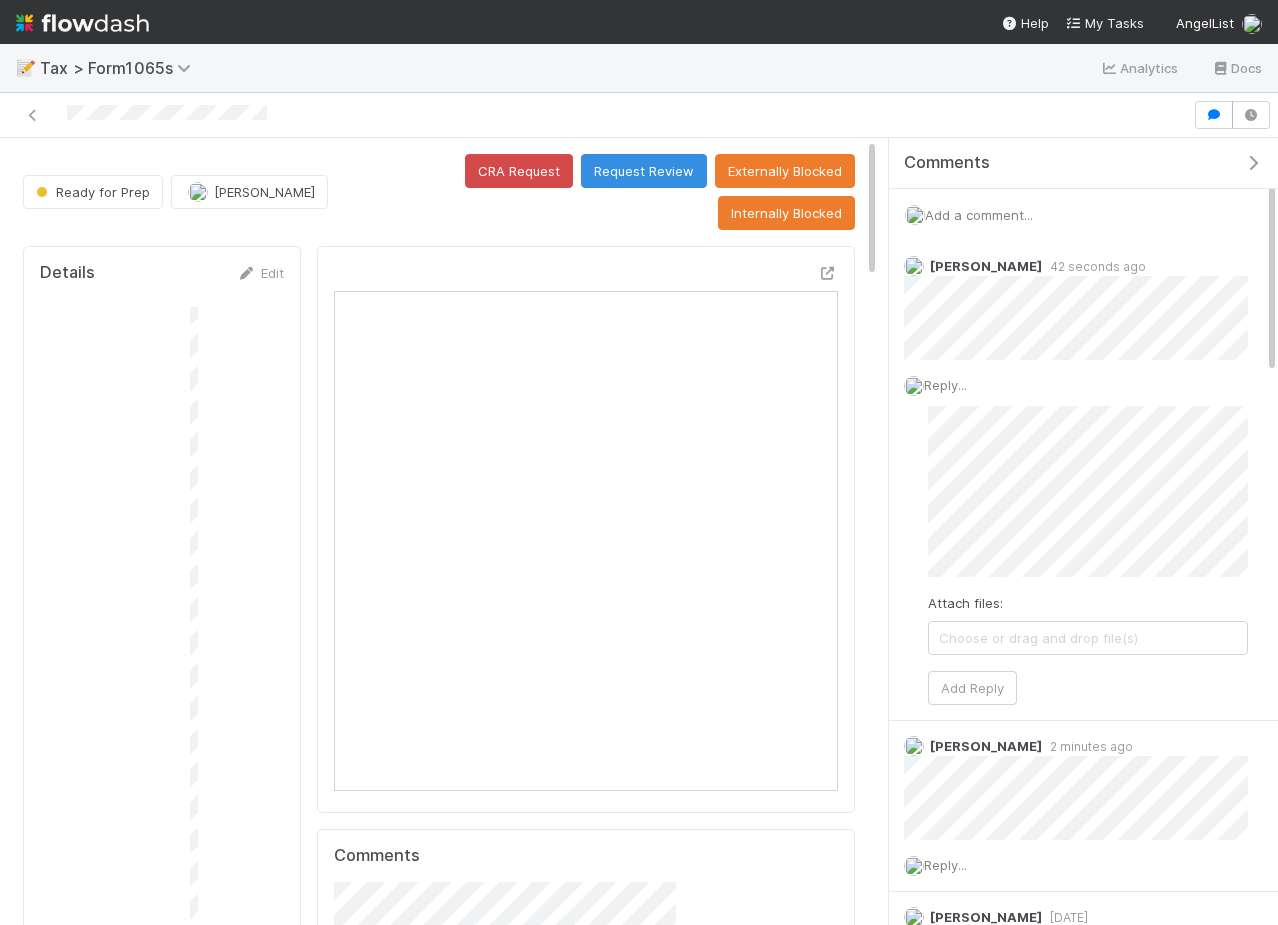 scroll, scrollTop: 1, scrollLeft: 1, axis: both 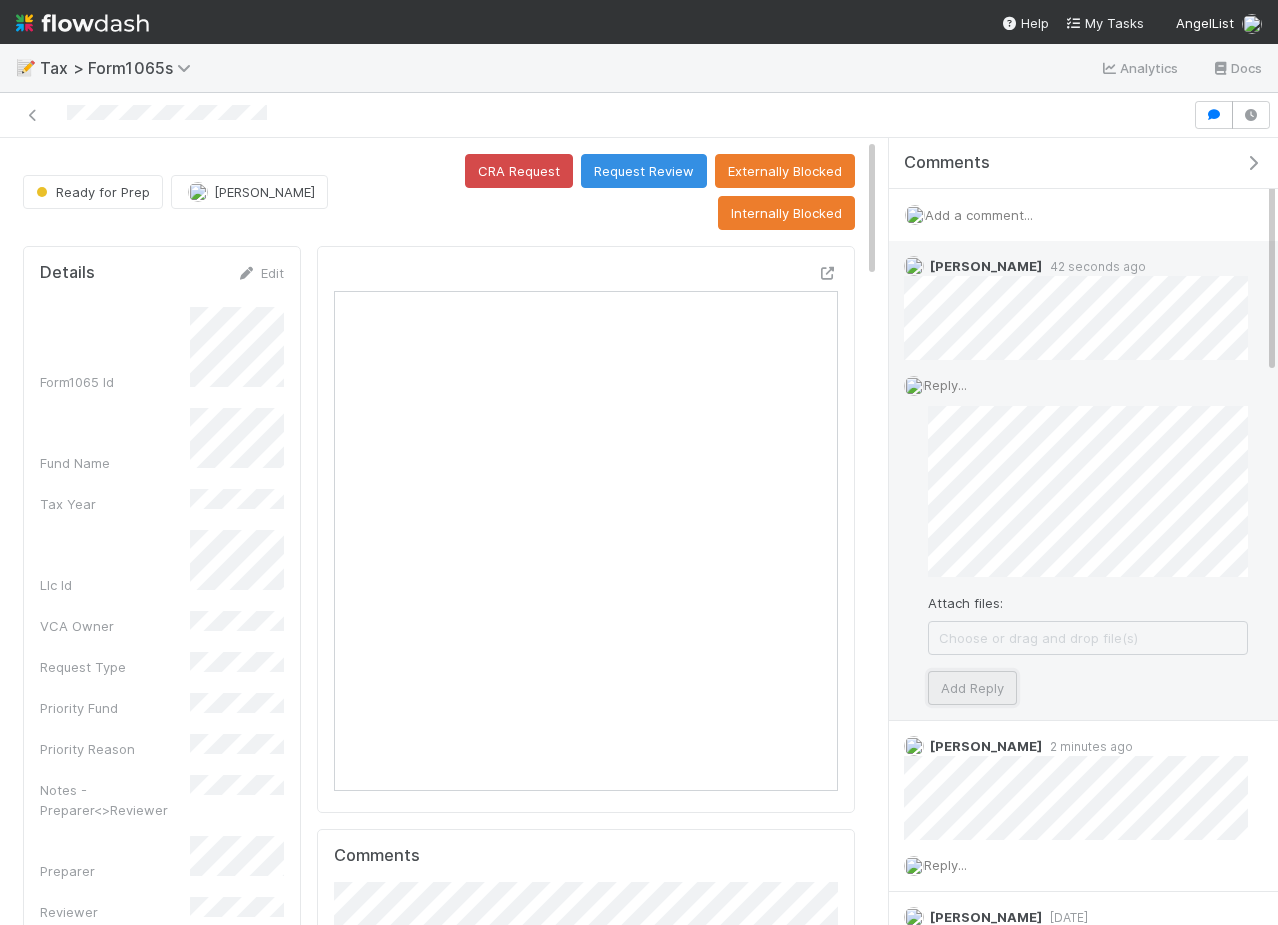 click on "Add Reply" at bounding box center [972, 688] 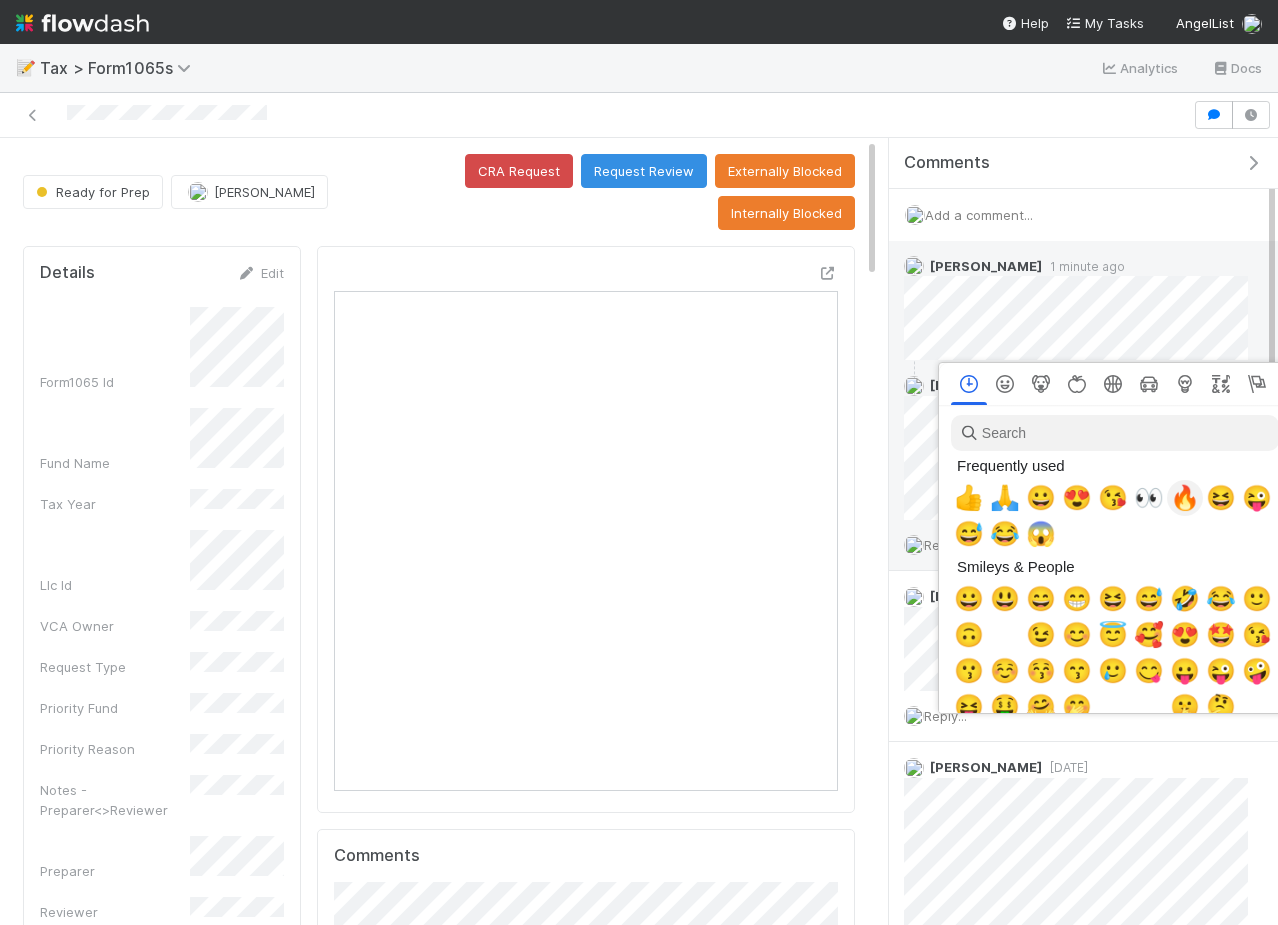click on "🔥" at bounding box center [1185, 498] 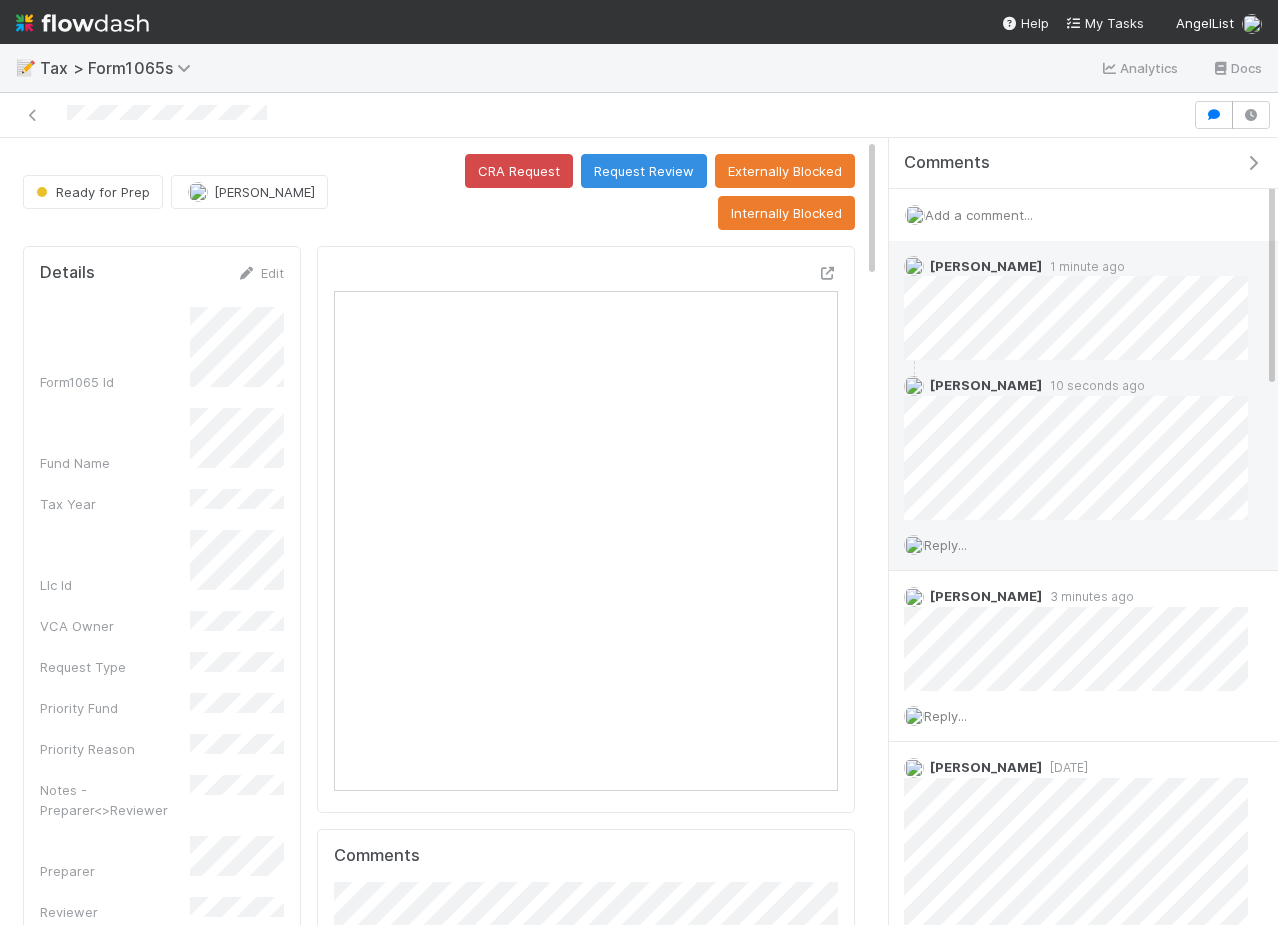 click at bounding box center (1253, 163) 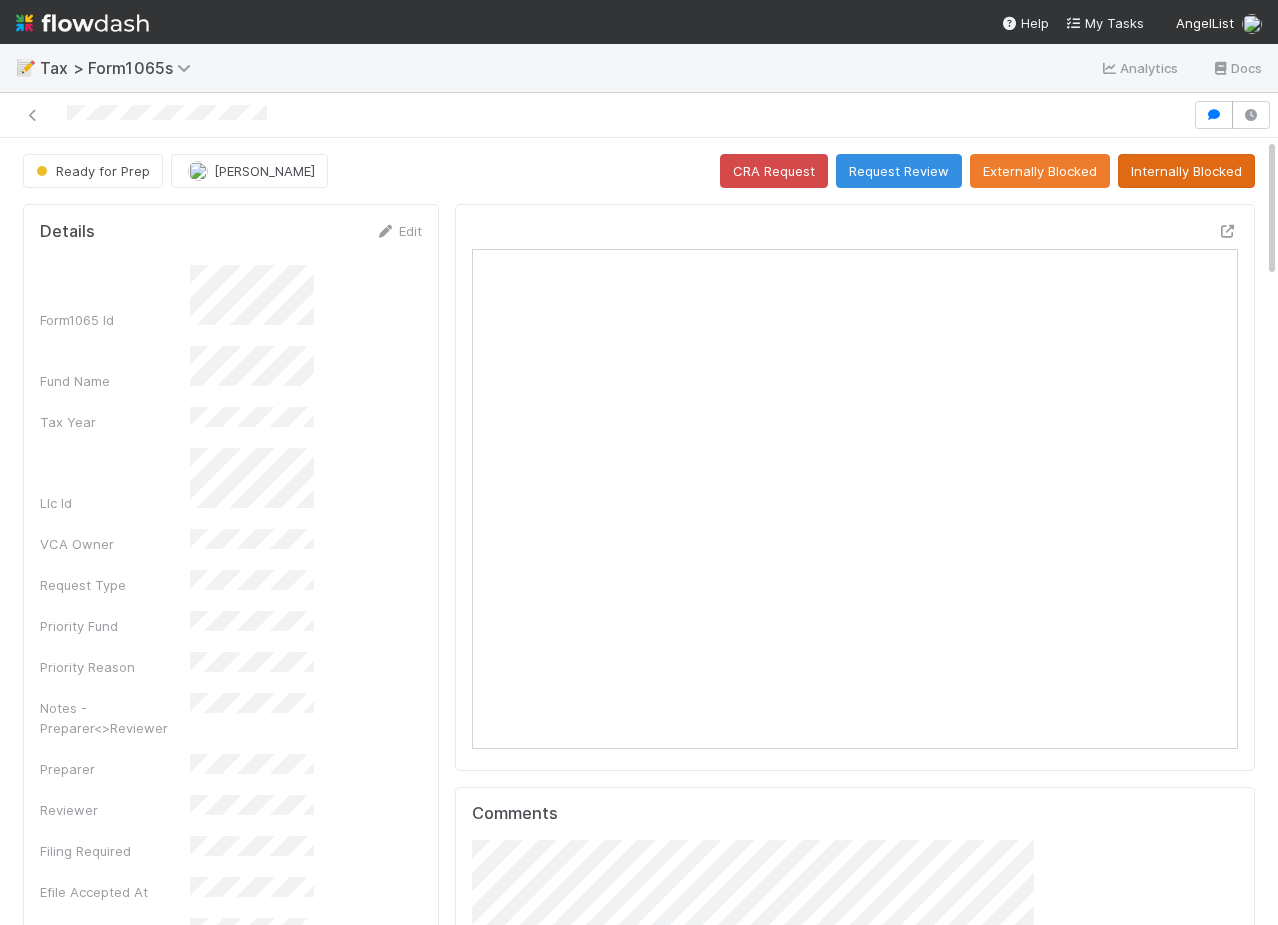 scroll, scrollTop: 1, scrollLeft: 1, axis: both 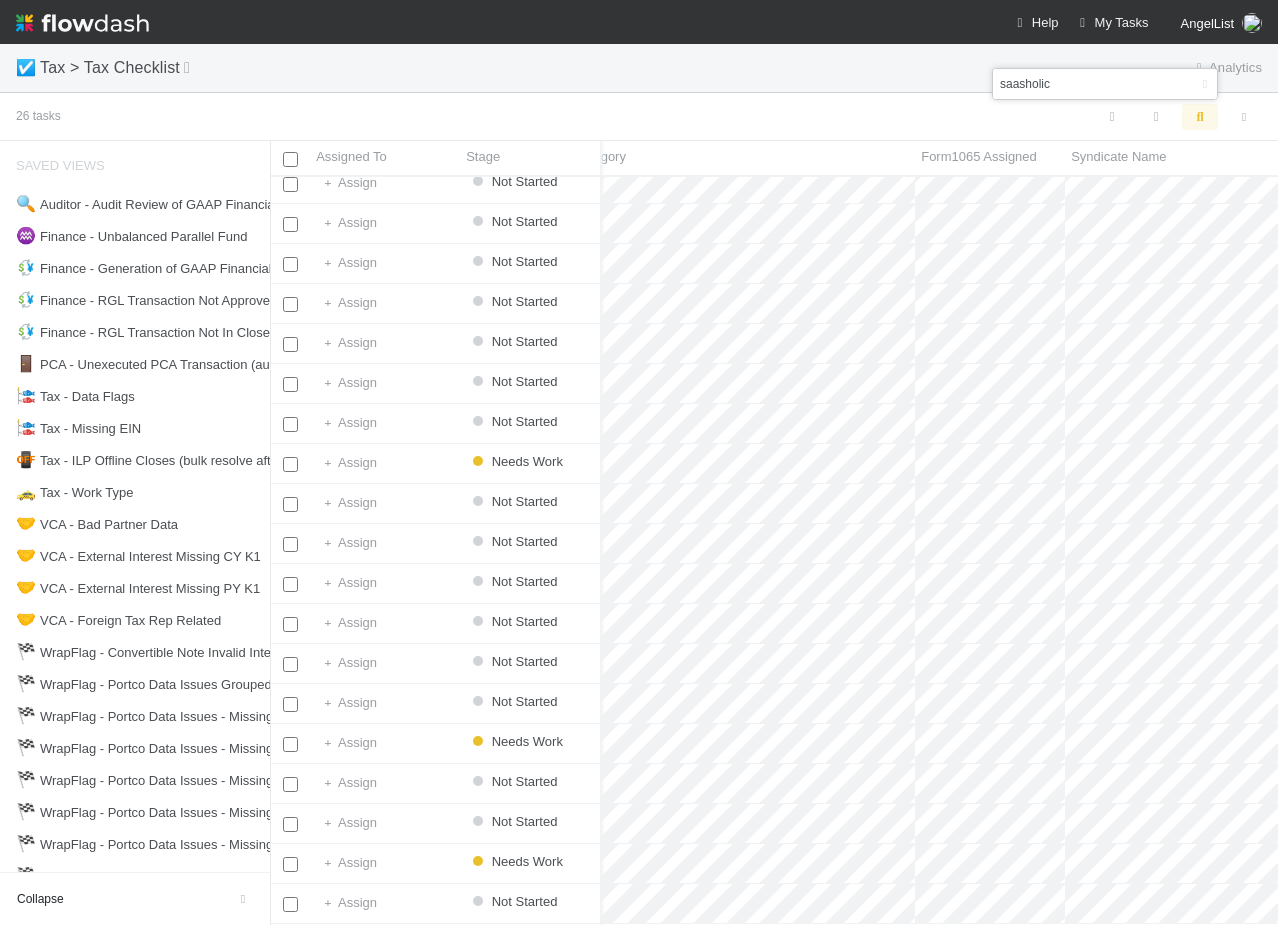click on "Tax > Tax Checklist" at bounding box center (132, 68) 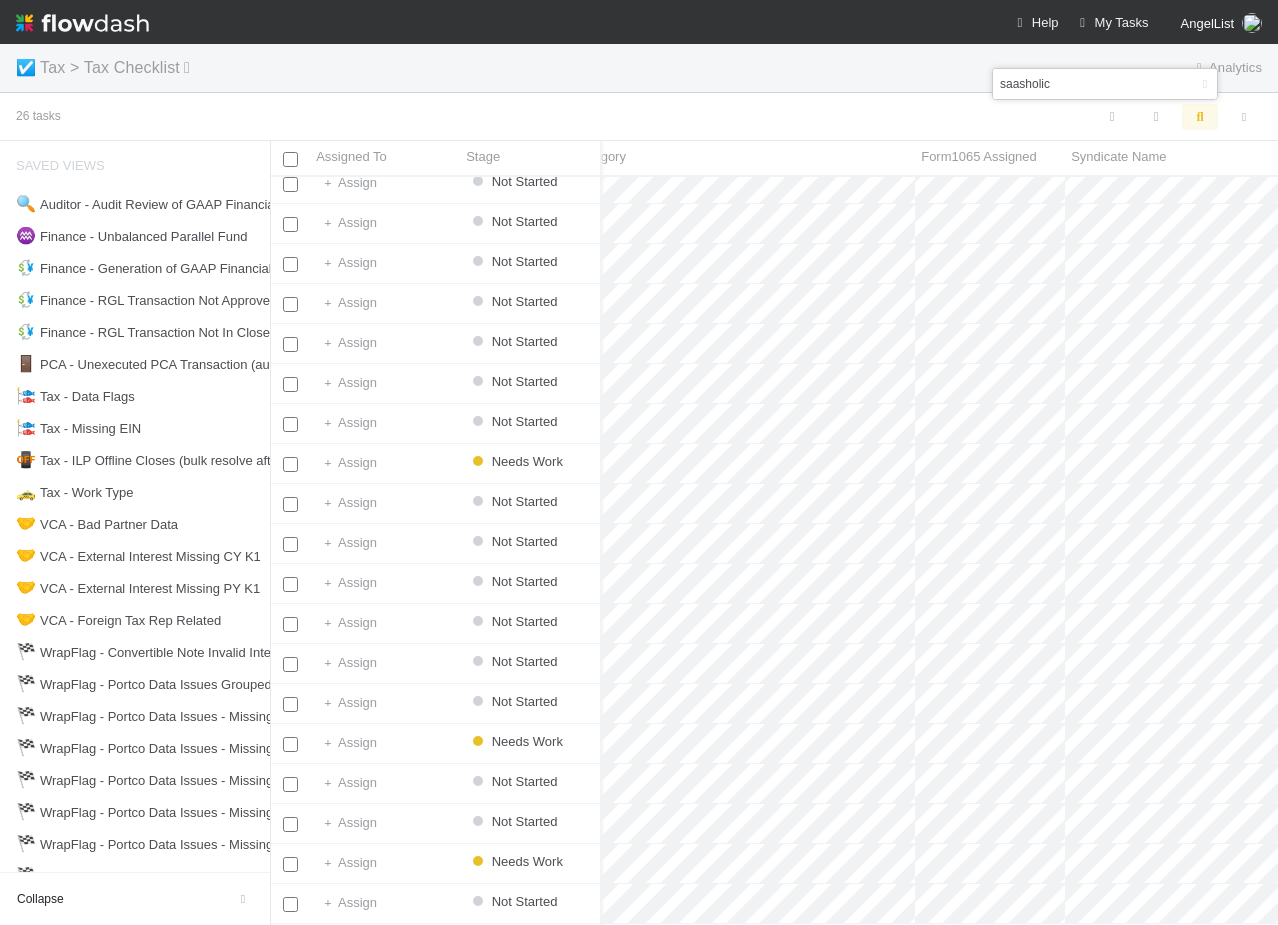 click on "Tax > Tax Checklist" at bounding box center (124, 67) 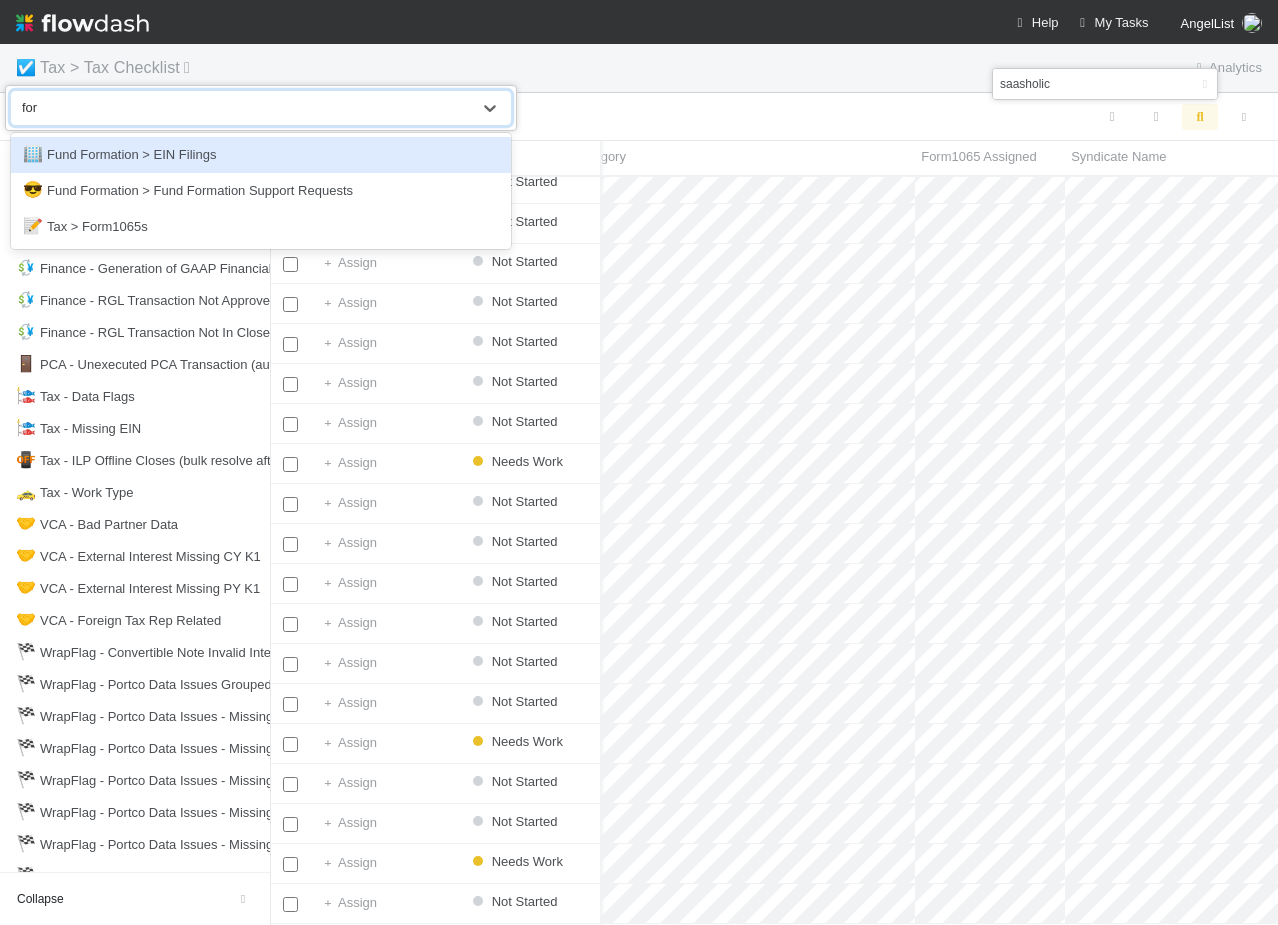 type on "form" 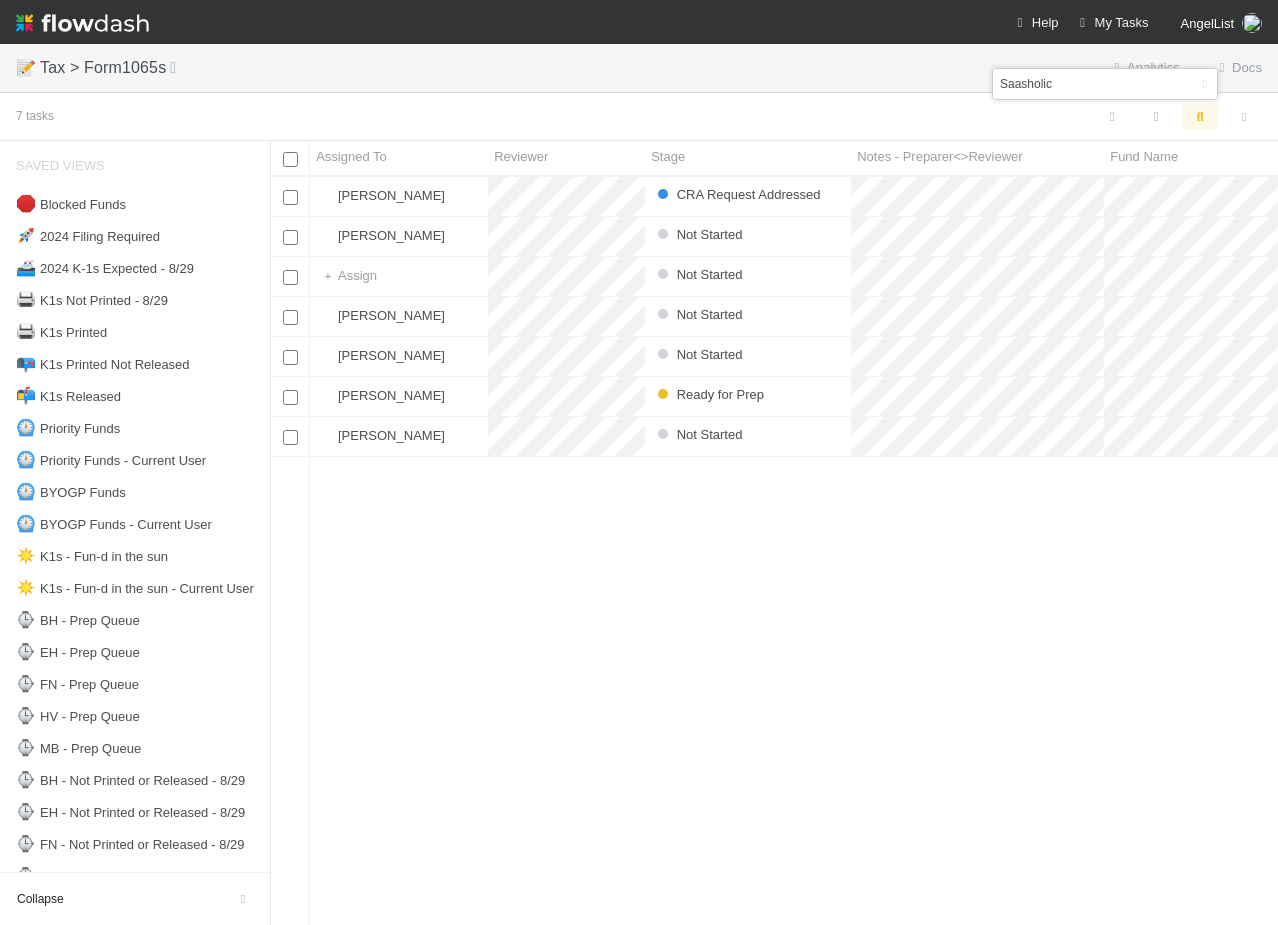 scroll, scrollTop: 0, scrollLeft: 1, axis: horizontal 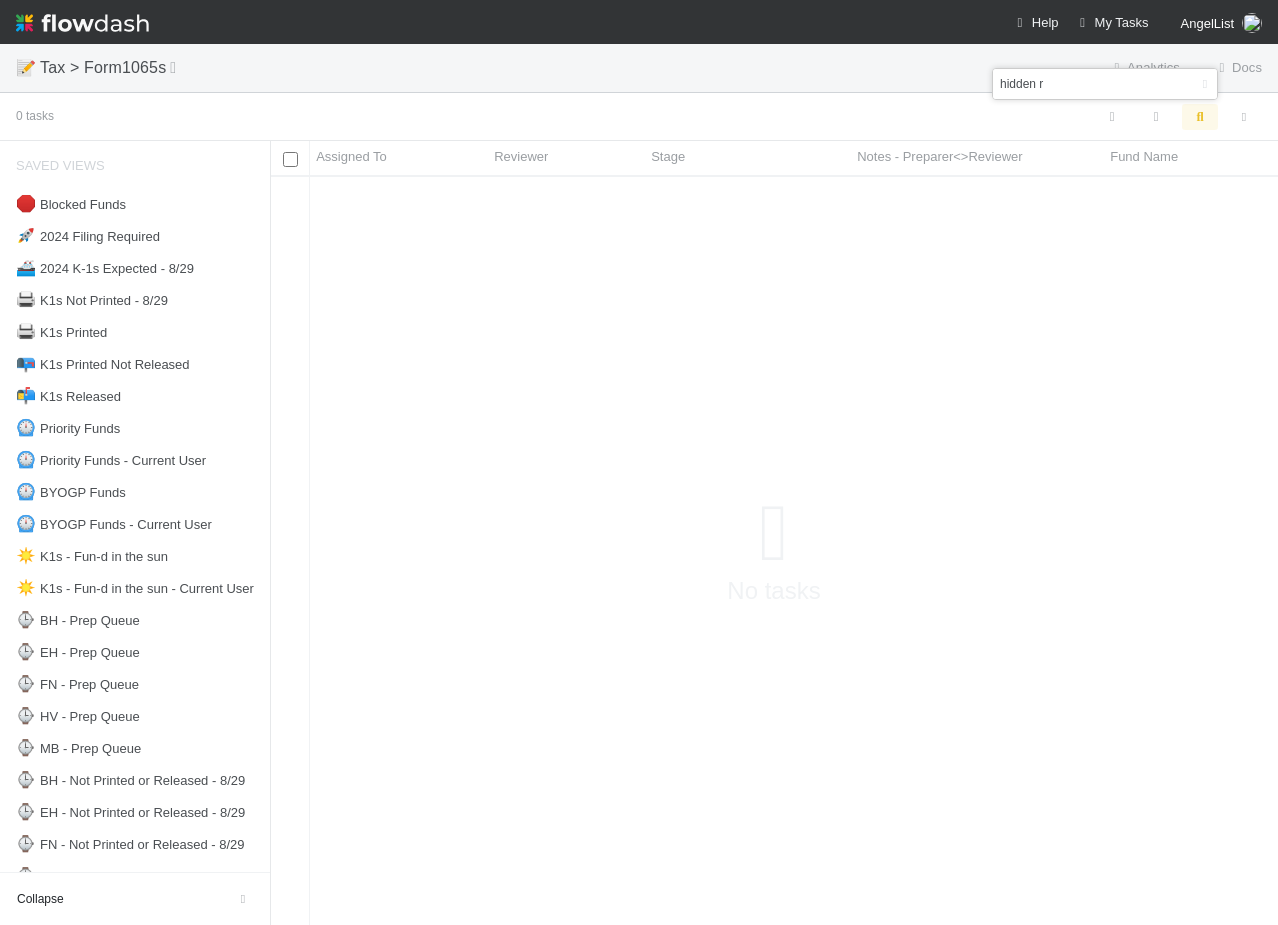 click on "hidden r" at bounding box center [1075, 84] 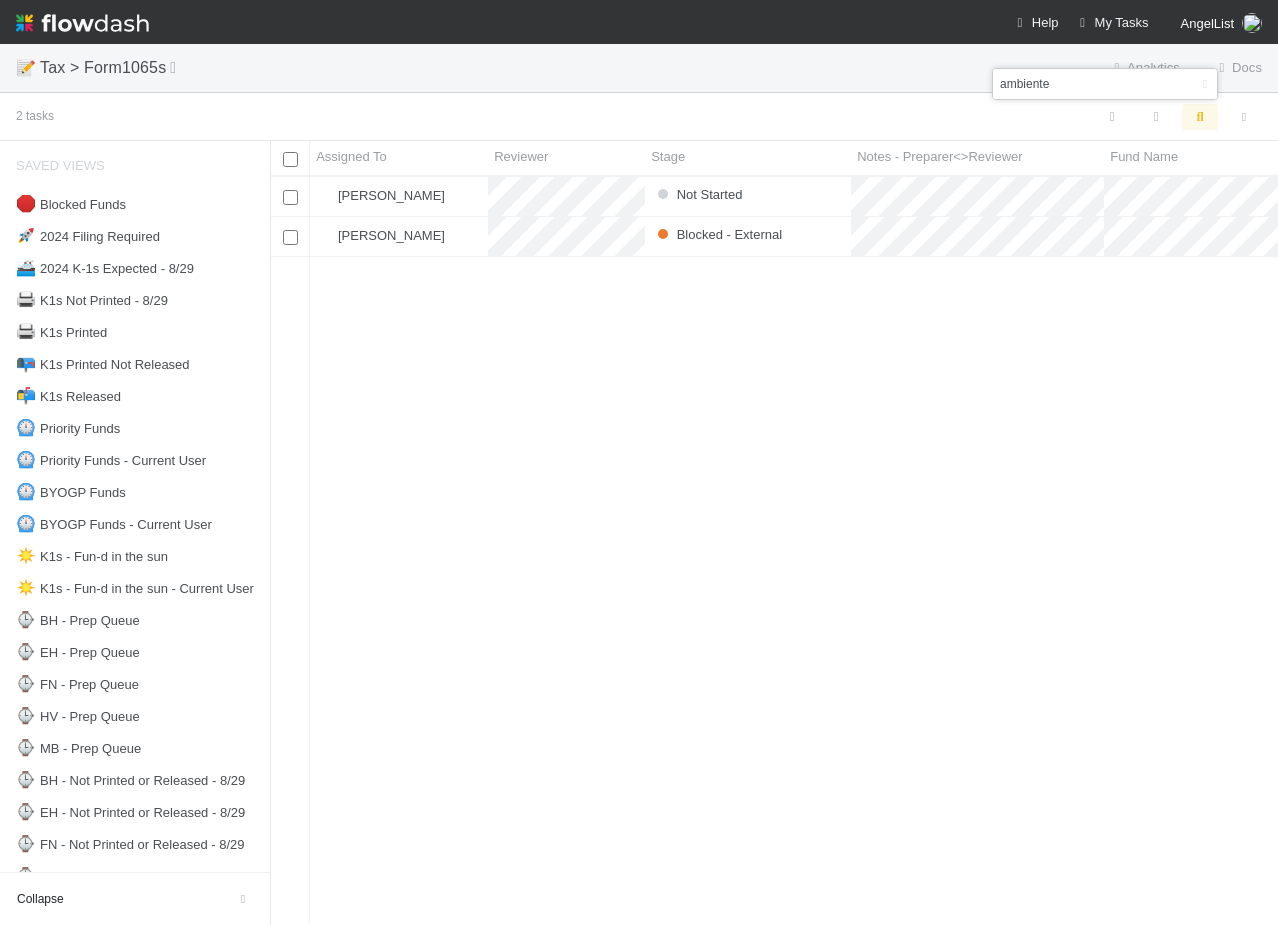 scroll, scrollTop: 0, scrollLeft: 1, axis: horizontal 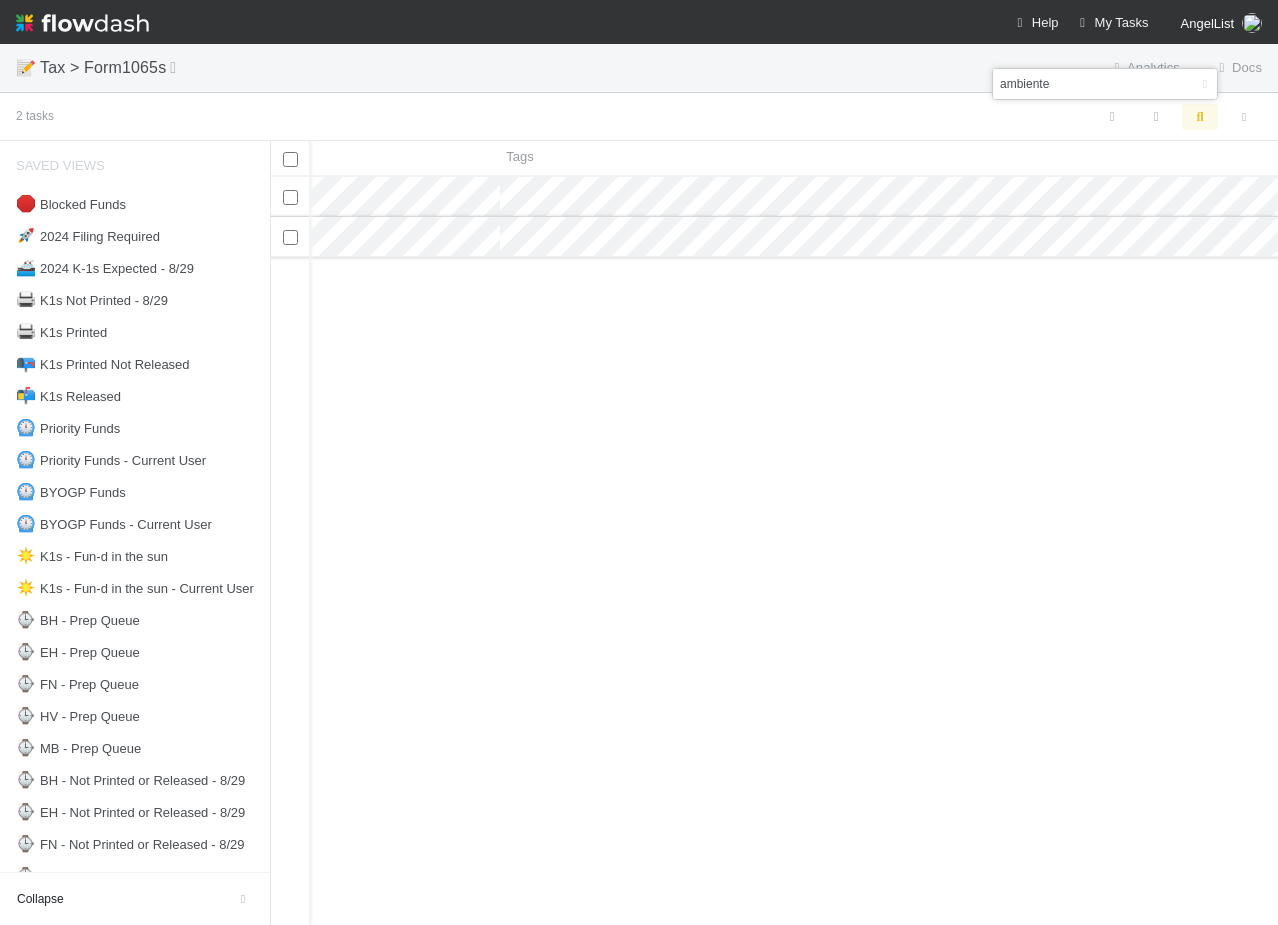 type on "ambiente" 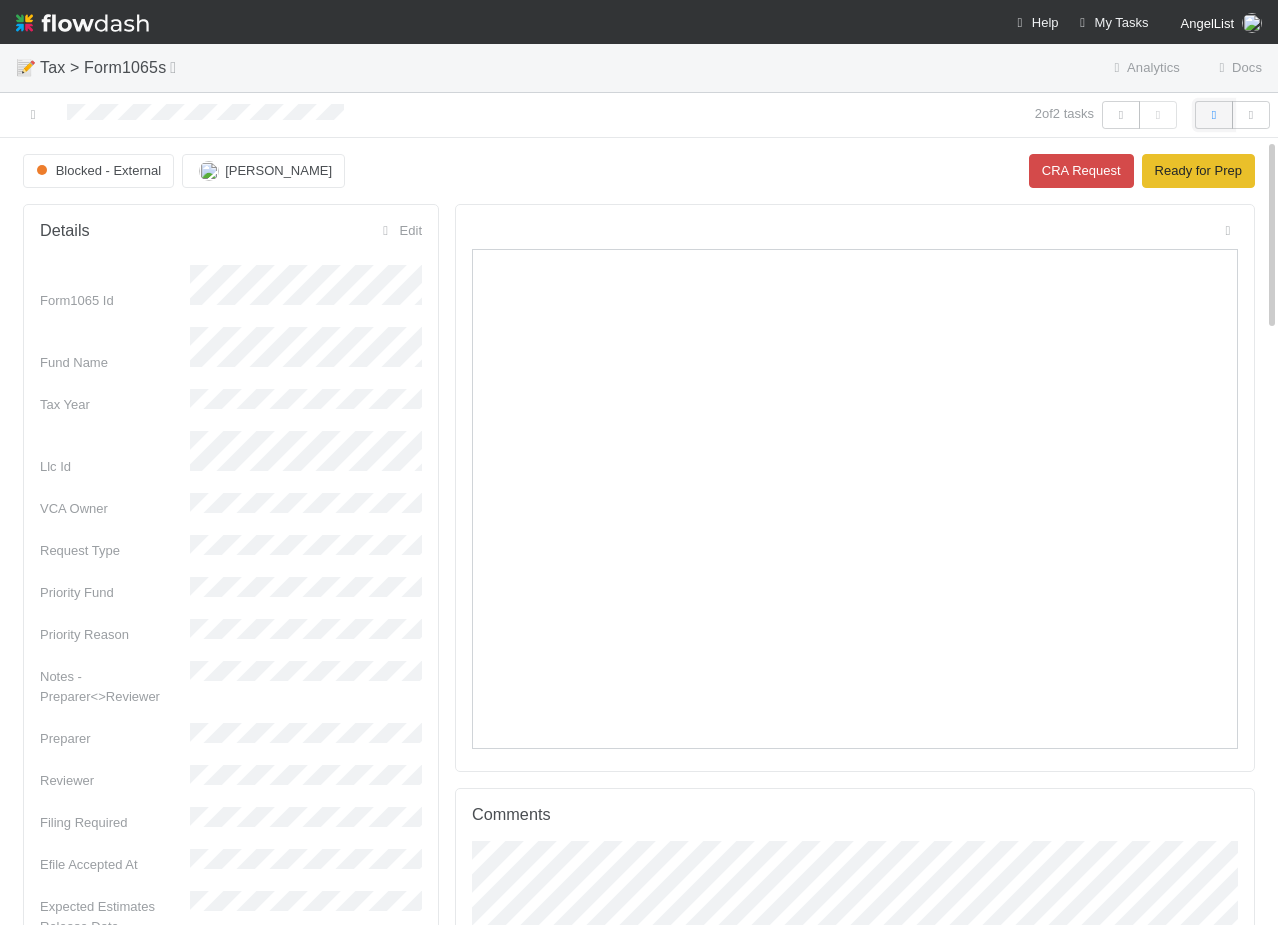 click 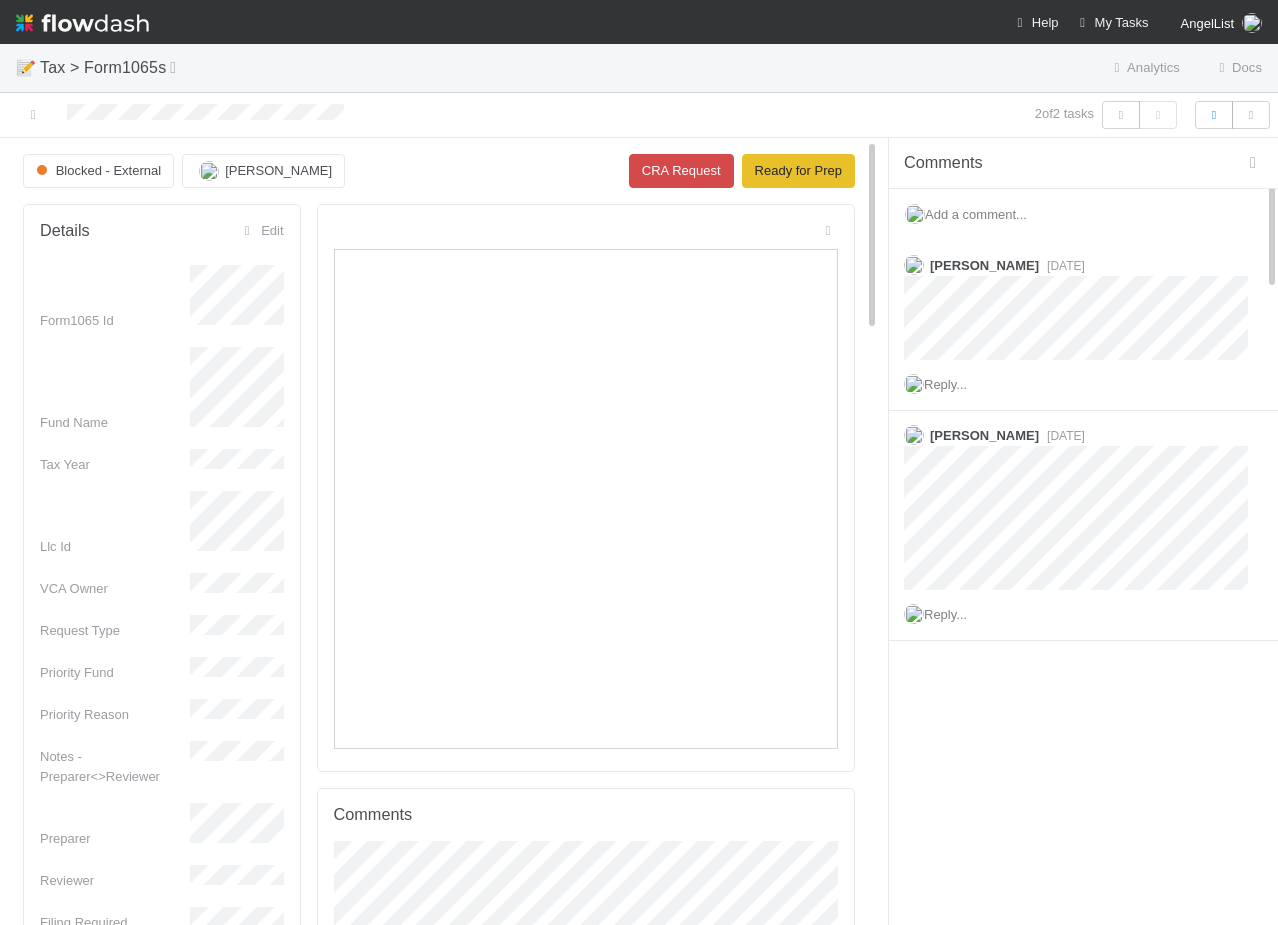 click on "Add a comment..." 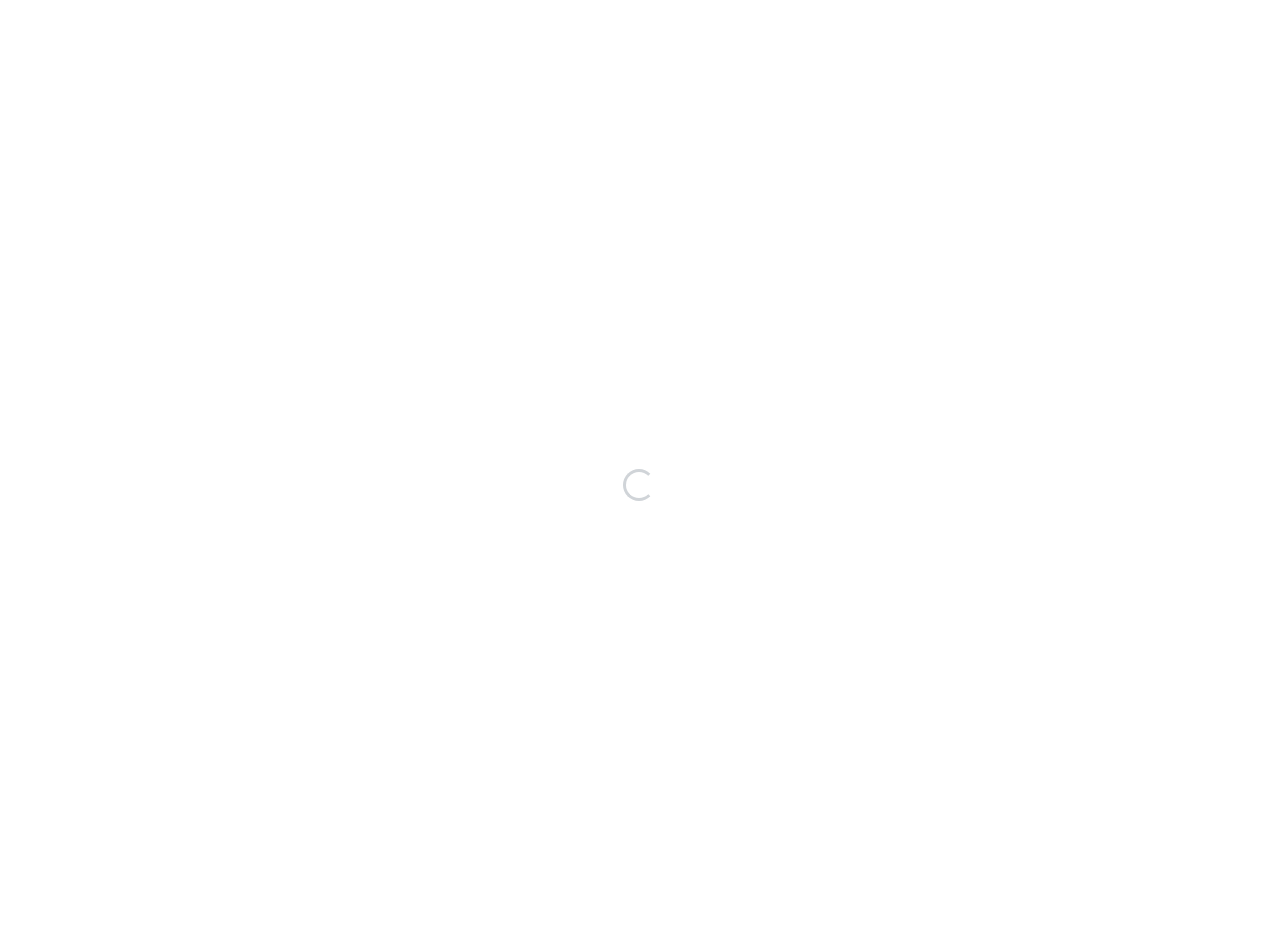 scroll, scrollTop: 0, scrollLeft: 0, axis: both 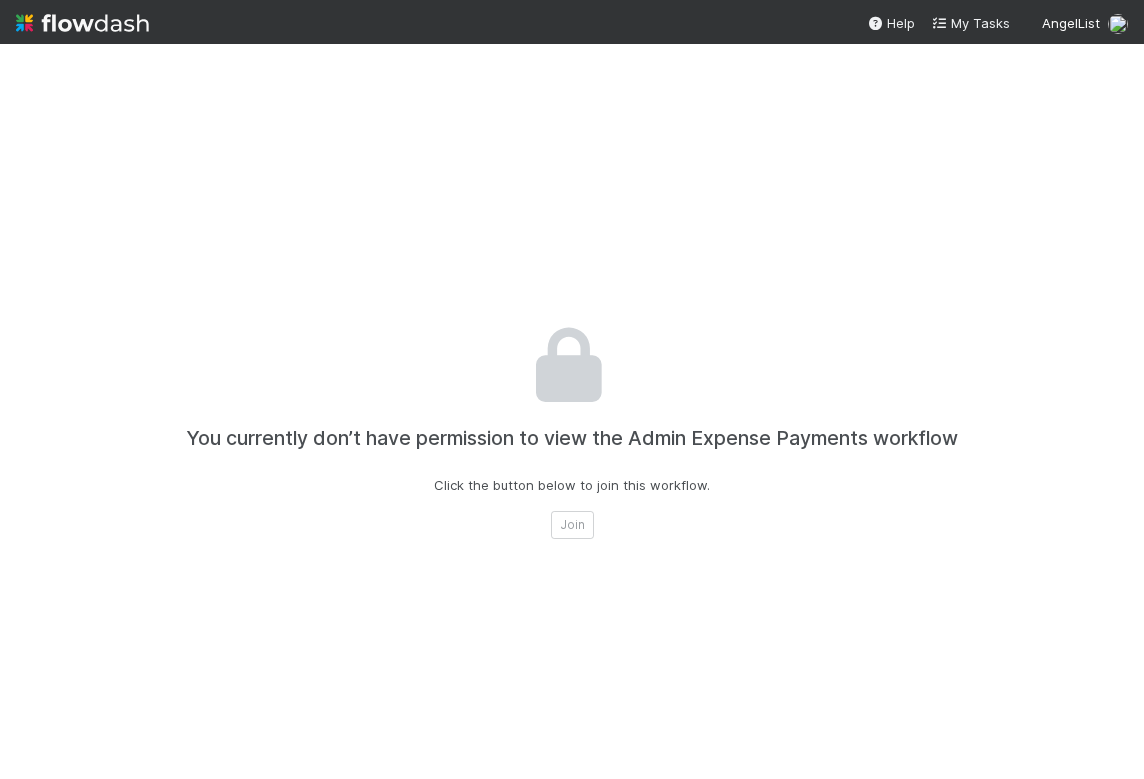 click on "You currently don’t have permission to view the Admin Expense Payments workflow Click the button below to join this workflow. Join" at bounding box center (572, 433) 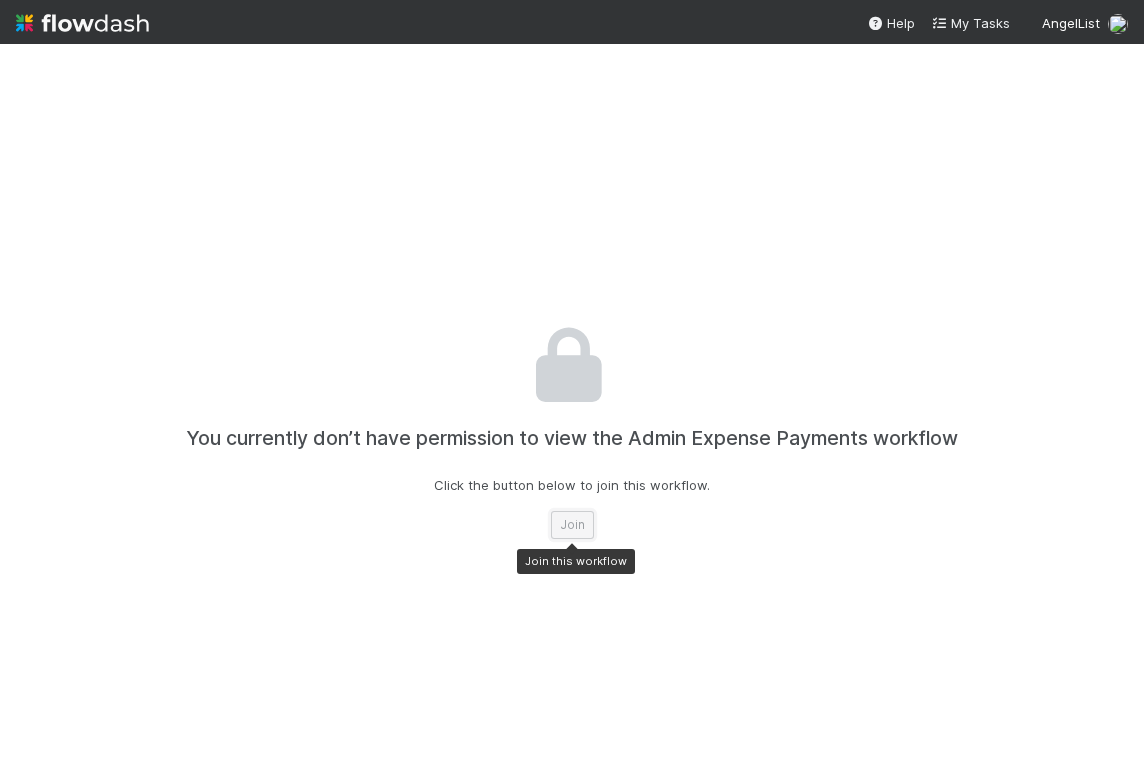 click on "Join" at bounding box center (572, 525) 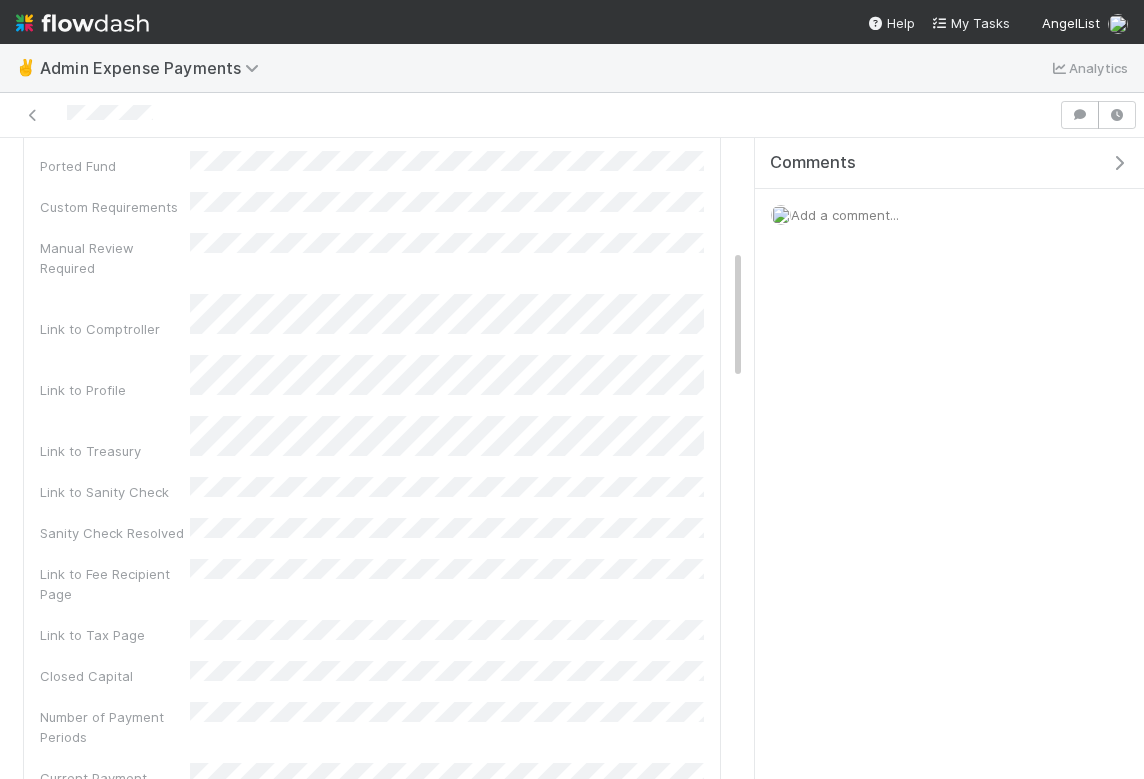 scroll, scrollTop: 0, scrollLeft: 0, axis: both 